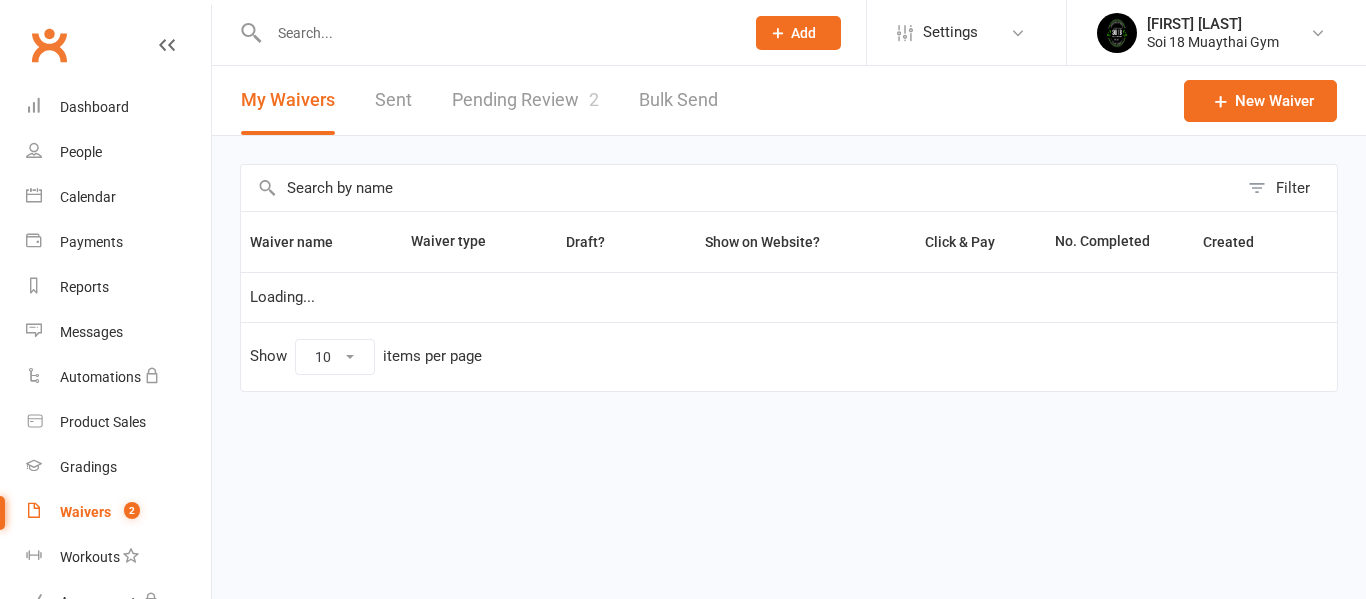 scroll, scrollTop: 0, scrollLeft: 0, axis: both 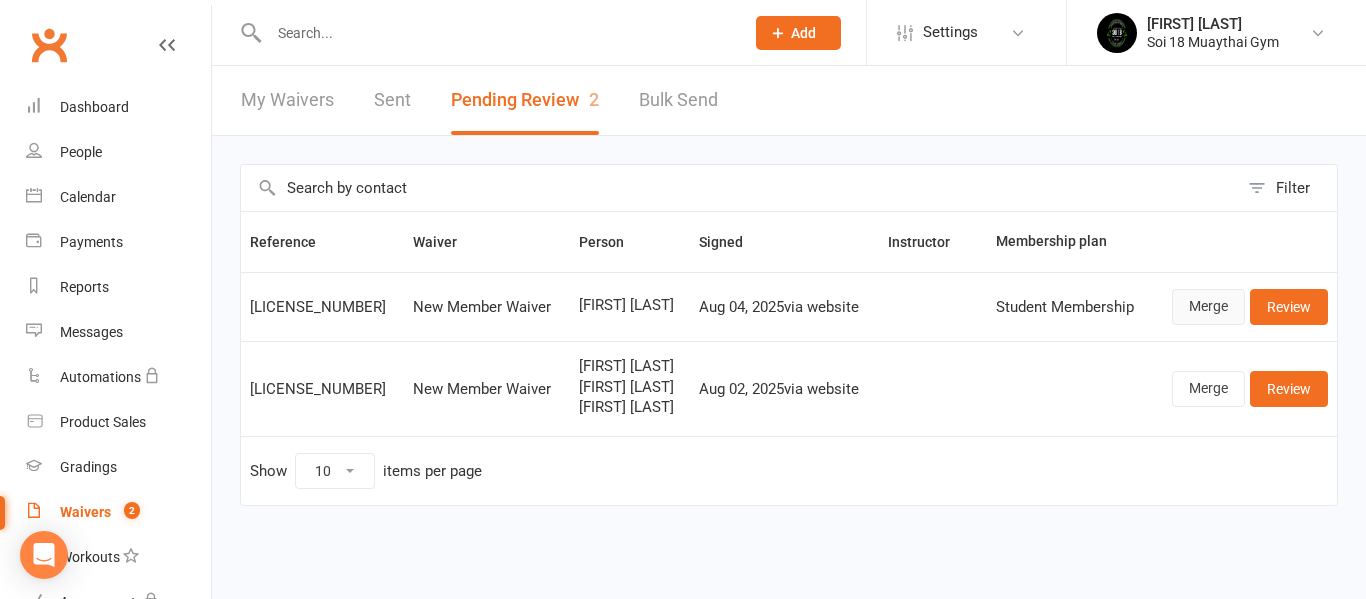 click on "Merge" at bounding box center (1208, 307) 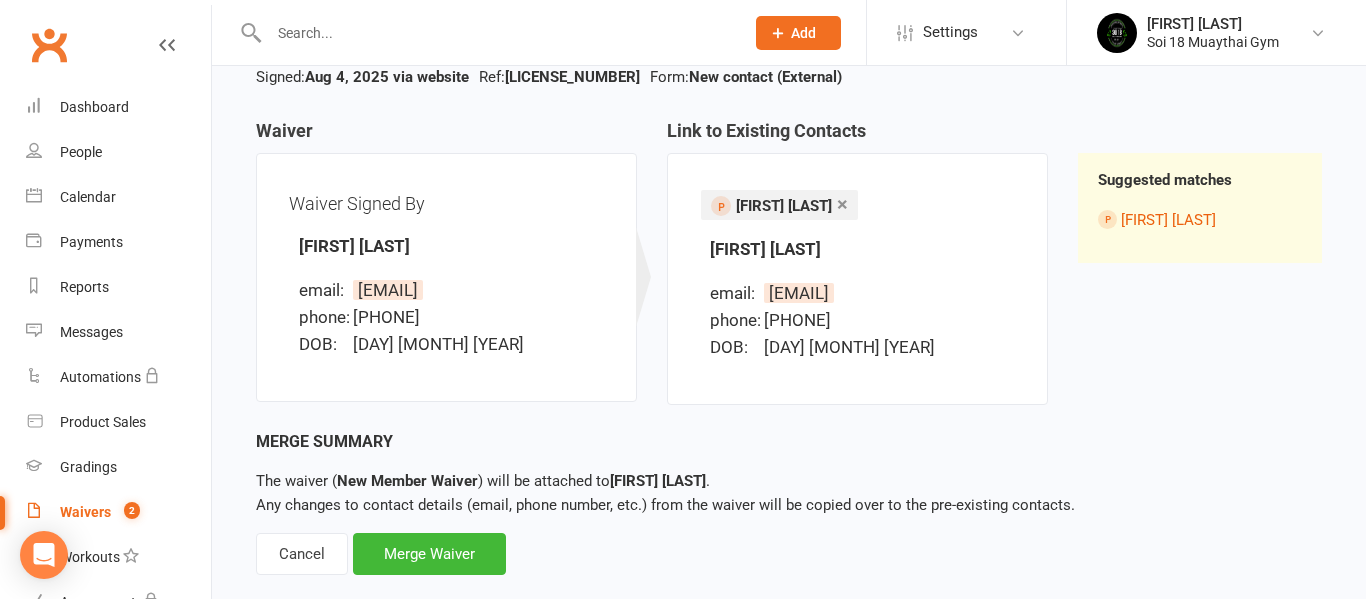 scroll, scrollTop: 167, scrollLeft: 0, axis: vertical 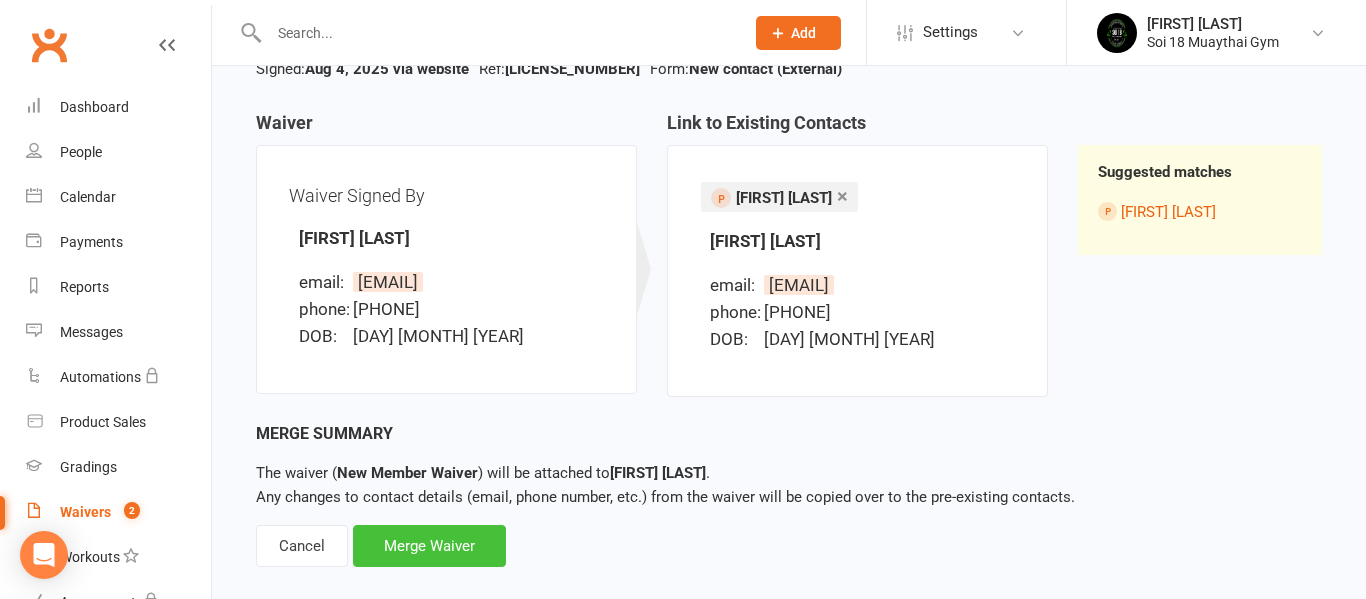 click on "Merge Waiver" at bounding box center [429, 546] 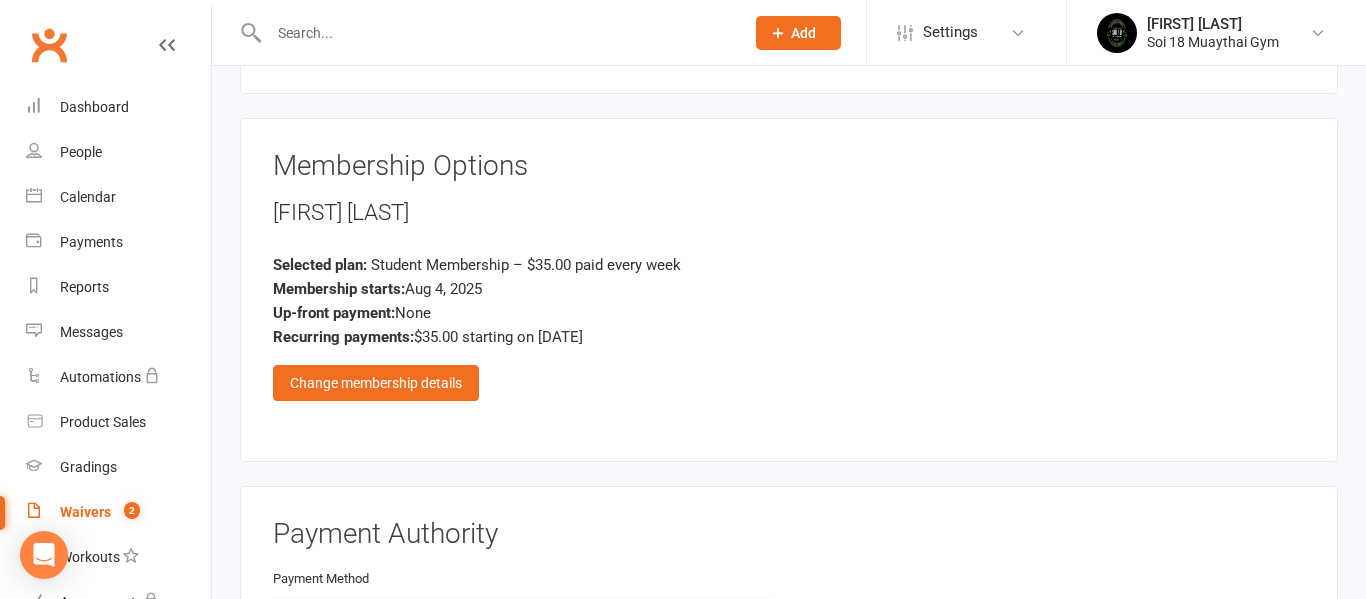 scroll, scrollTop: 1767, scrollLeft: 0, axis: vertical 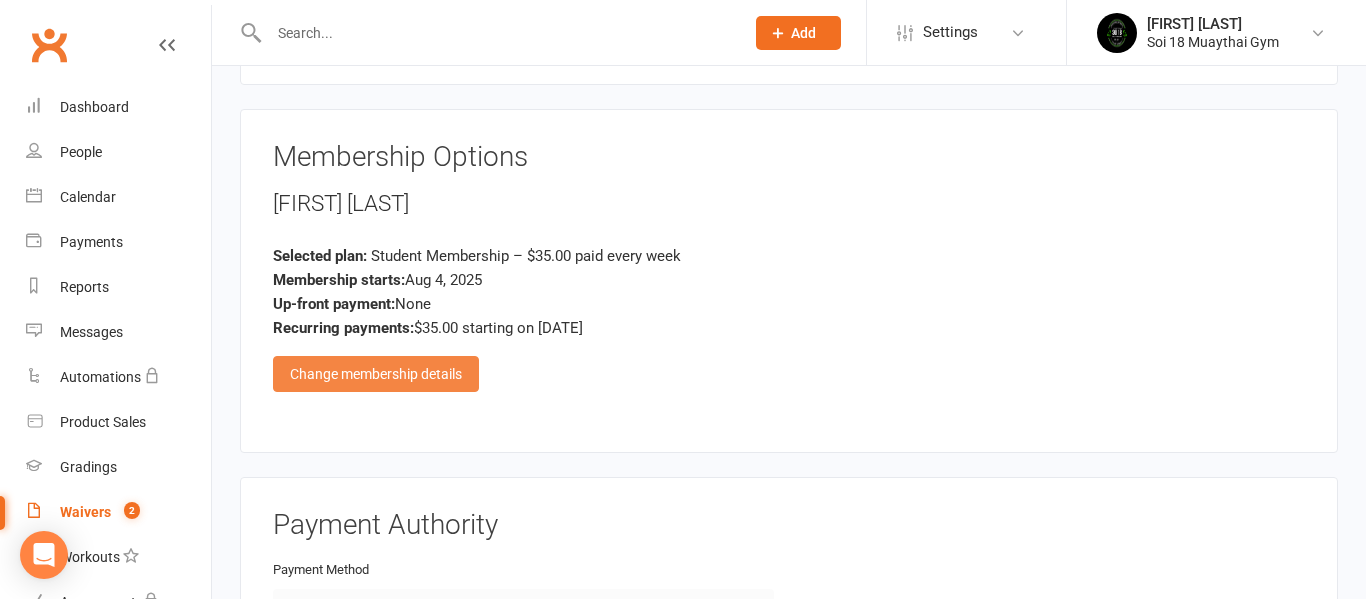 click on "Change membership details" at bounding box center (376, 374) 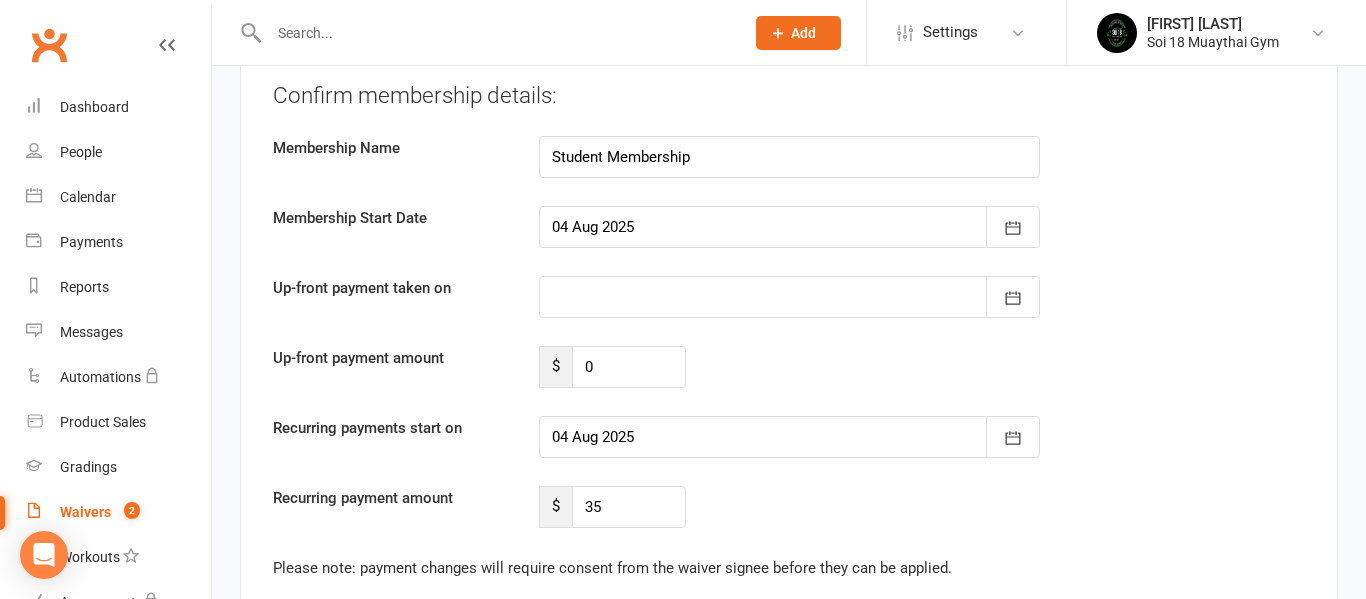 scroll, scrollTop: 2350, scrollLeft: 0, axis: vertical 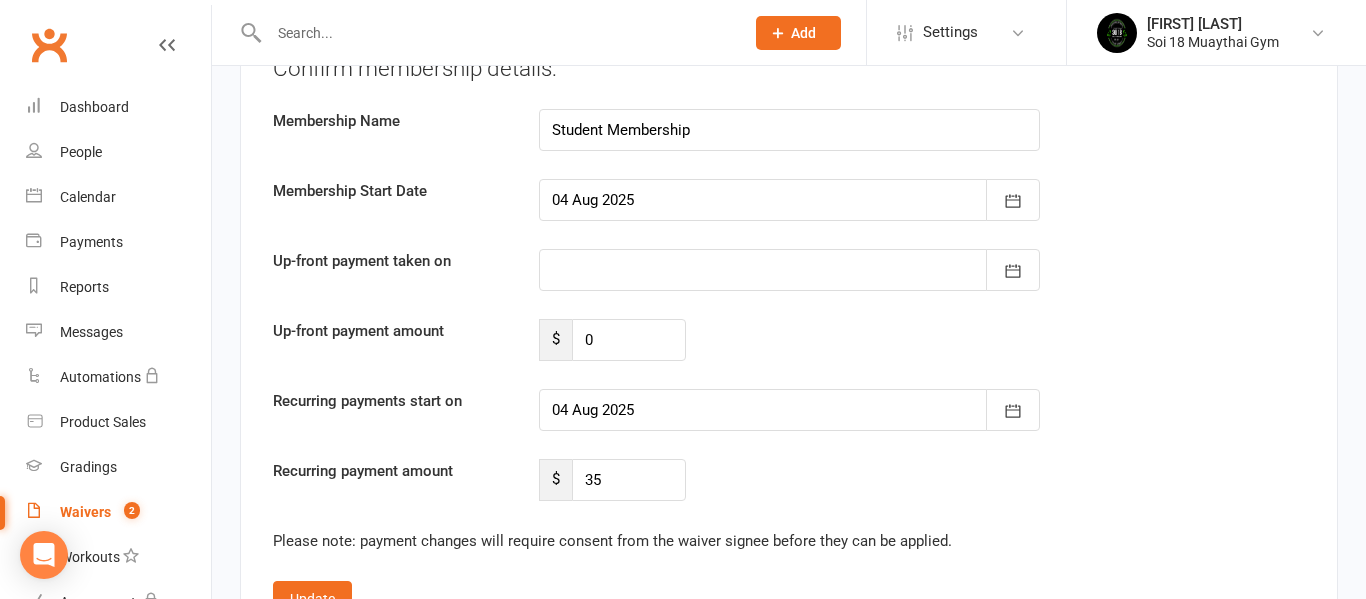 click at bounding box center (789, 410) 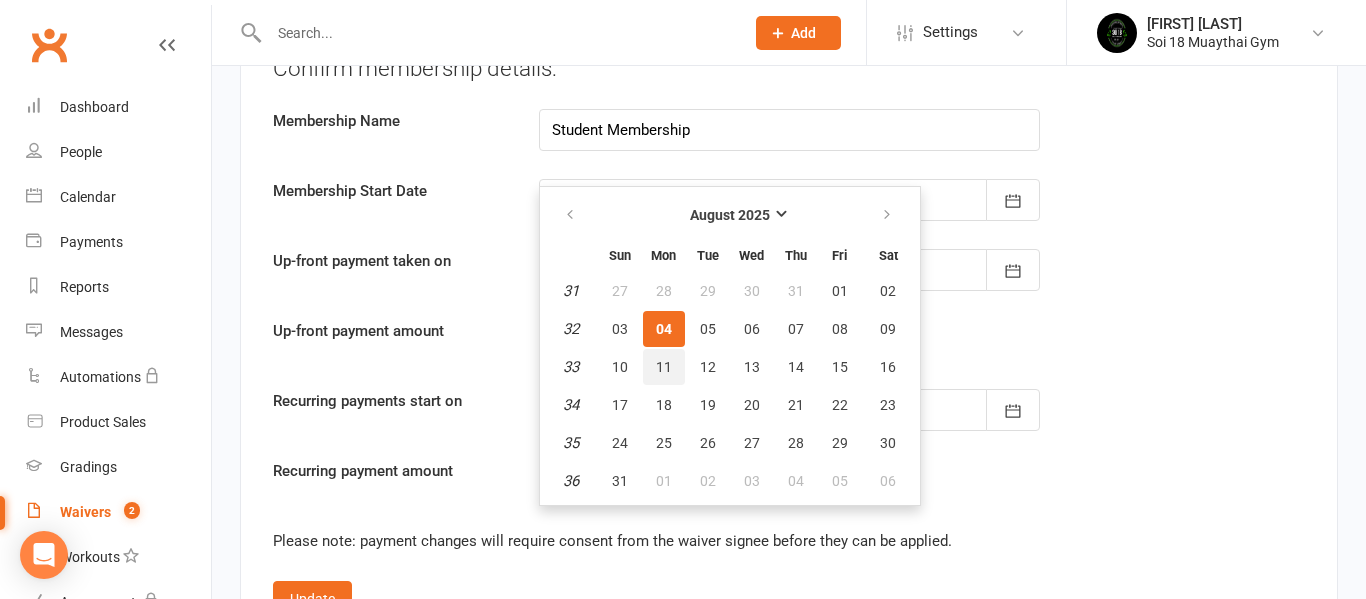 click on "11" at bounding box center [664, 367] 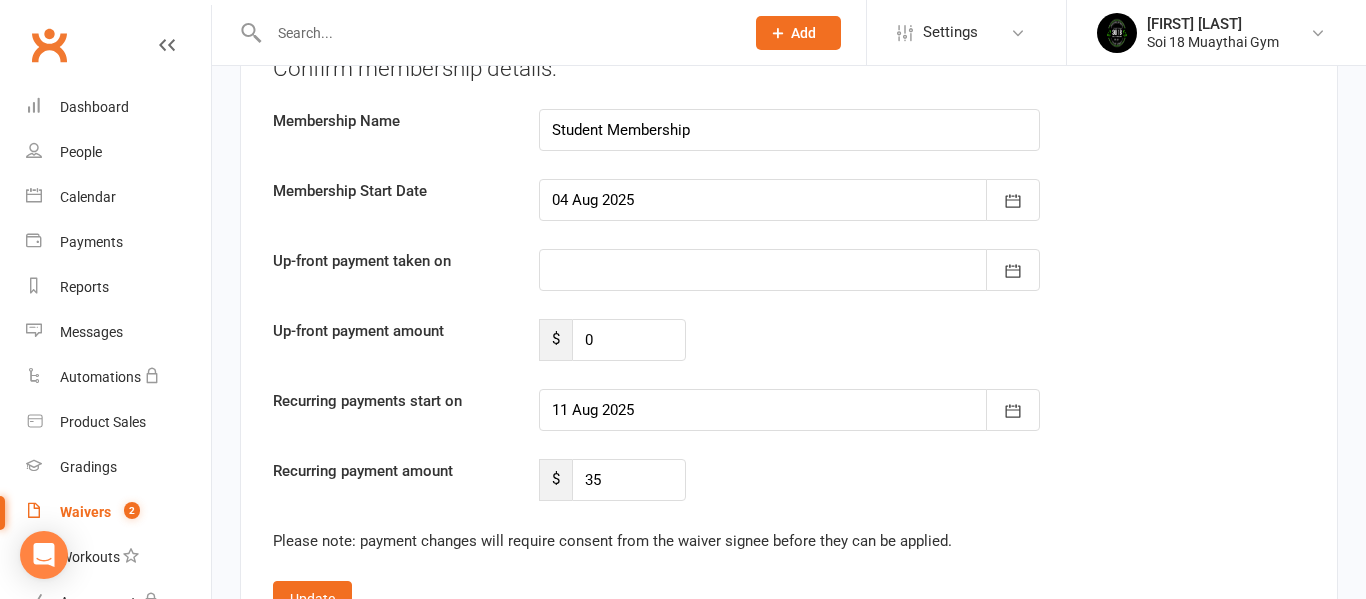 click at bounding box center (789, 410) 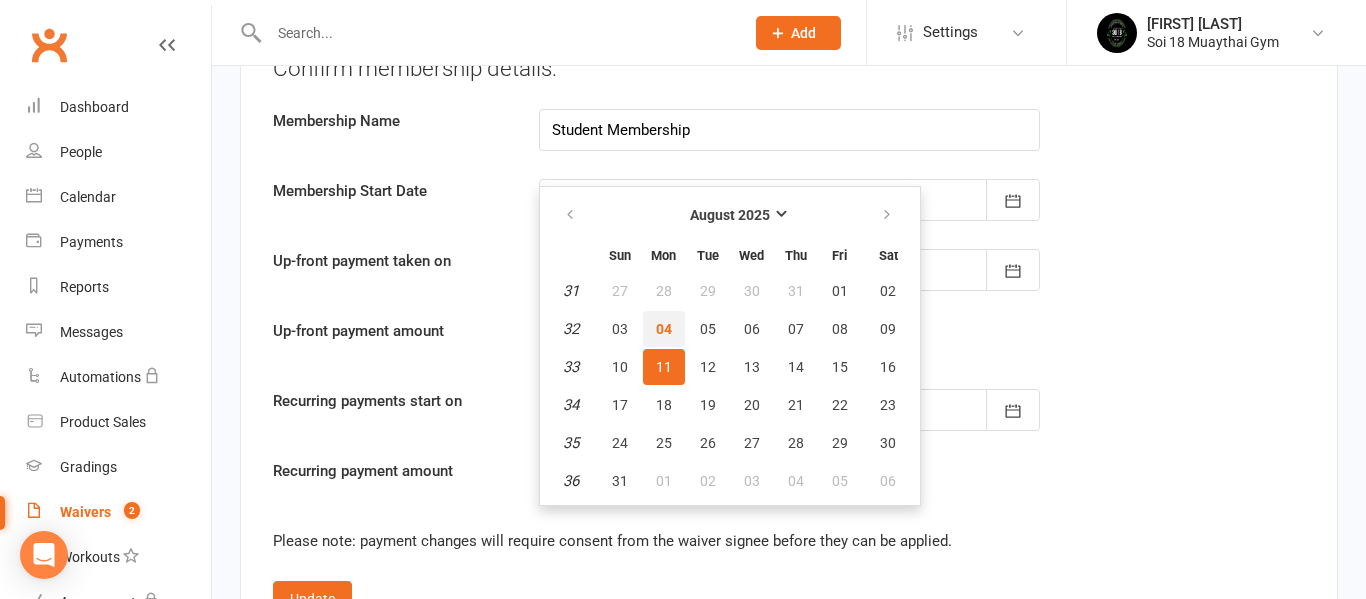 click on "04" at bounding box center [664, 329] 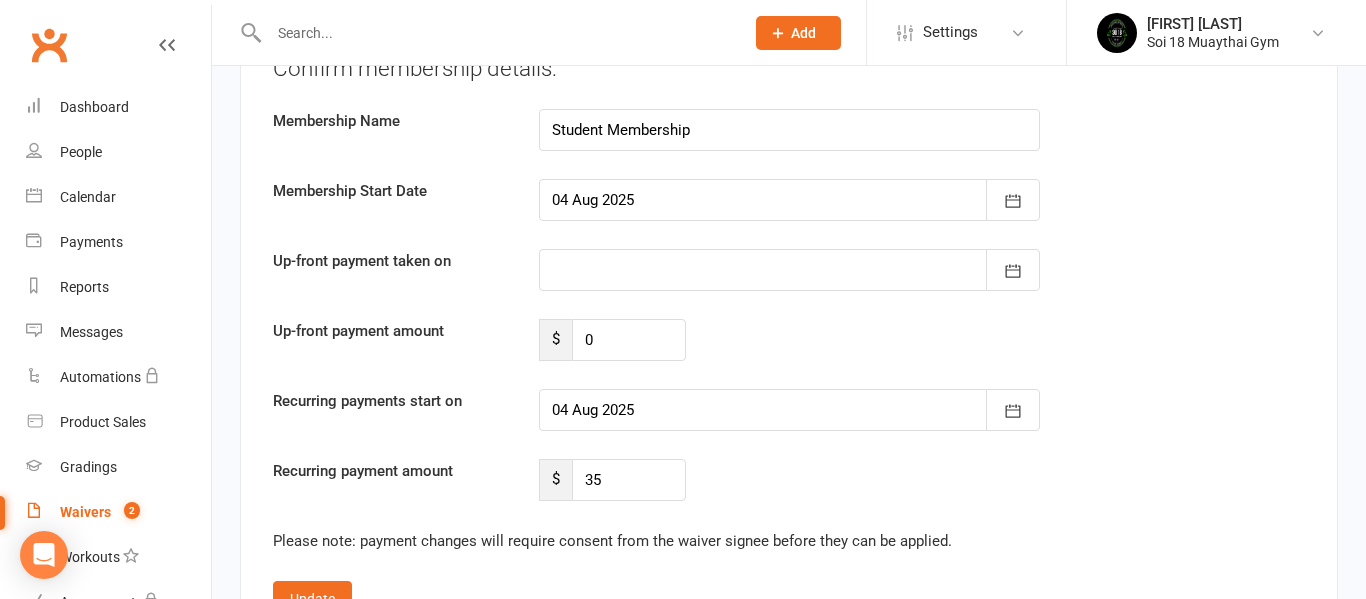click at bounding box center (789, 410) 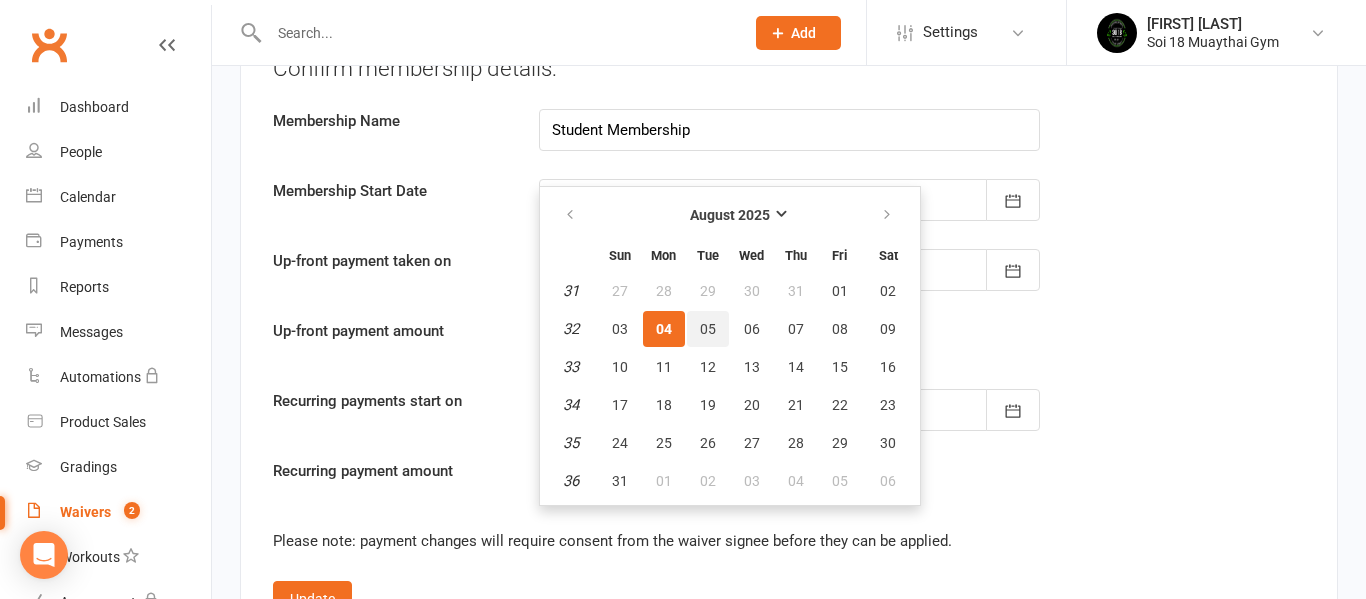 click on "05" at bounding box center [708, 329] 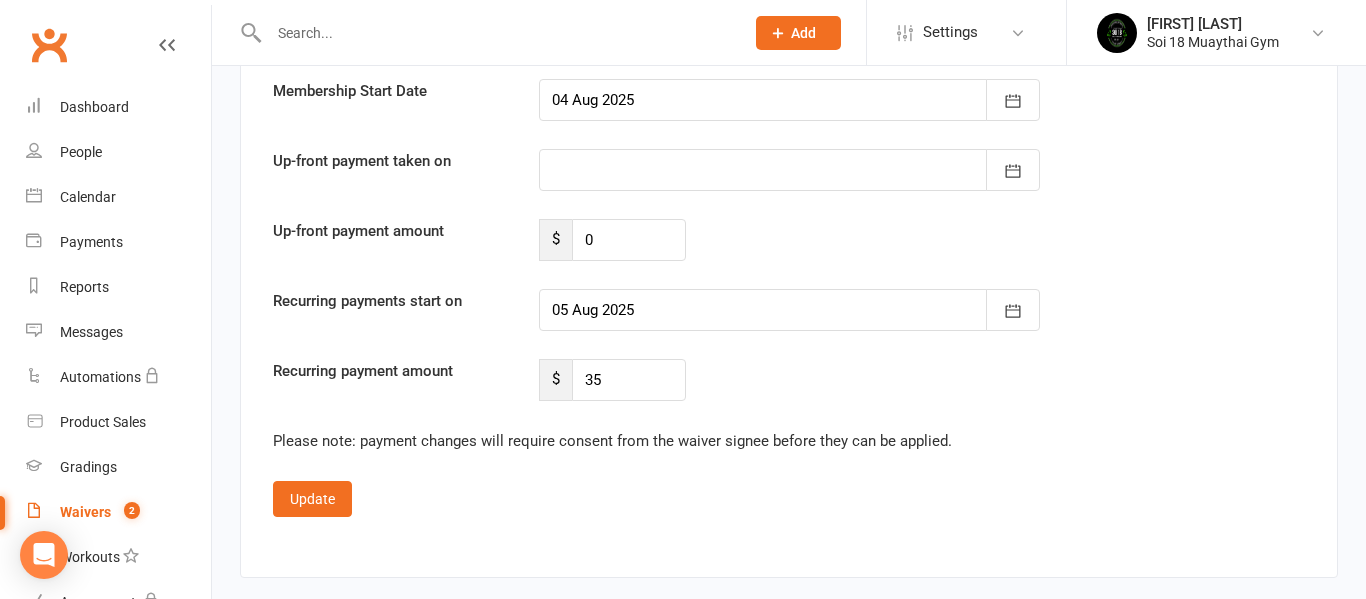 scroll, scrollTop: 2453, scrollLeft: 0, axis: vertical 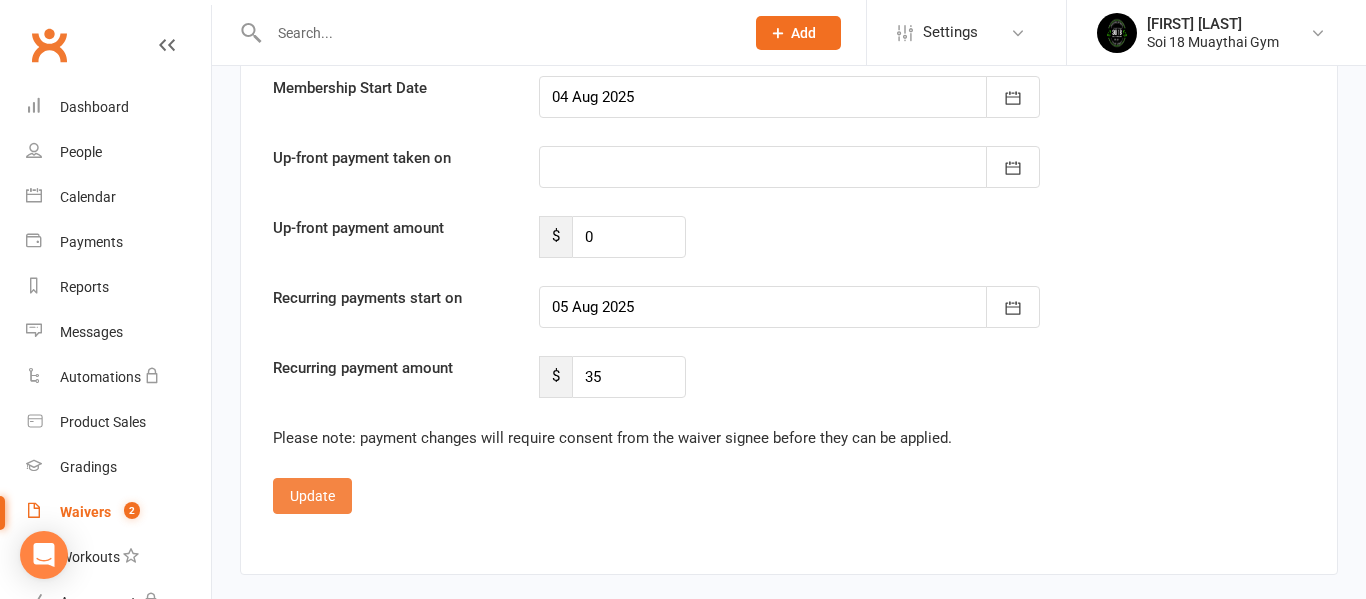 click on "Update" at bounding box center [312, 496] 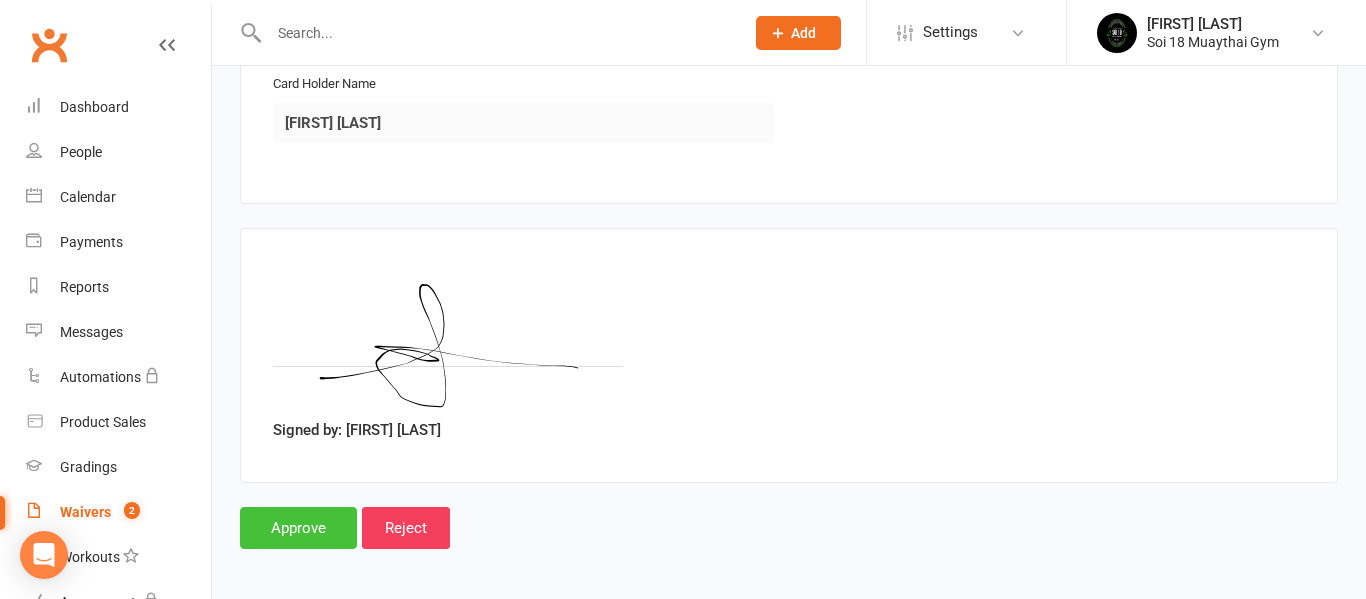 click on "Approve" at bounding box center [298, 528] 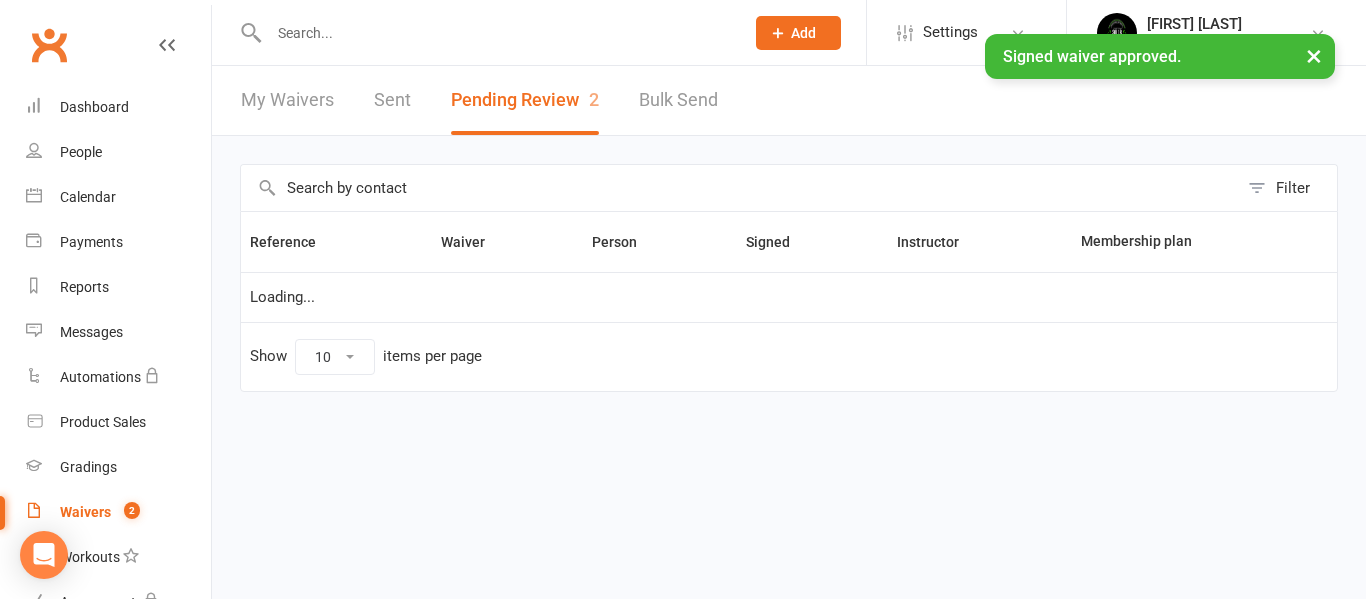 scroll, scrollTop: 0, scrollLeft: 0, axis: both 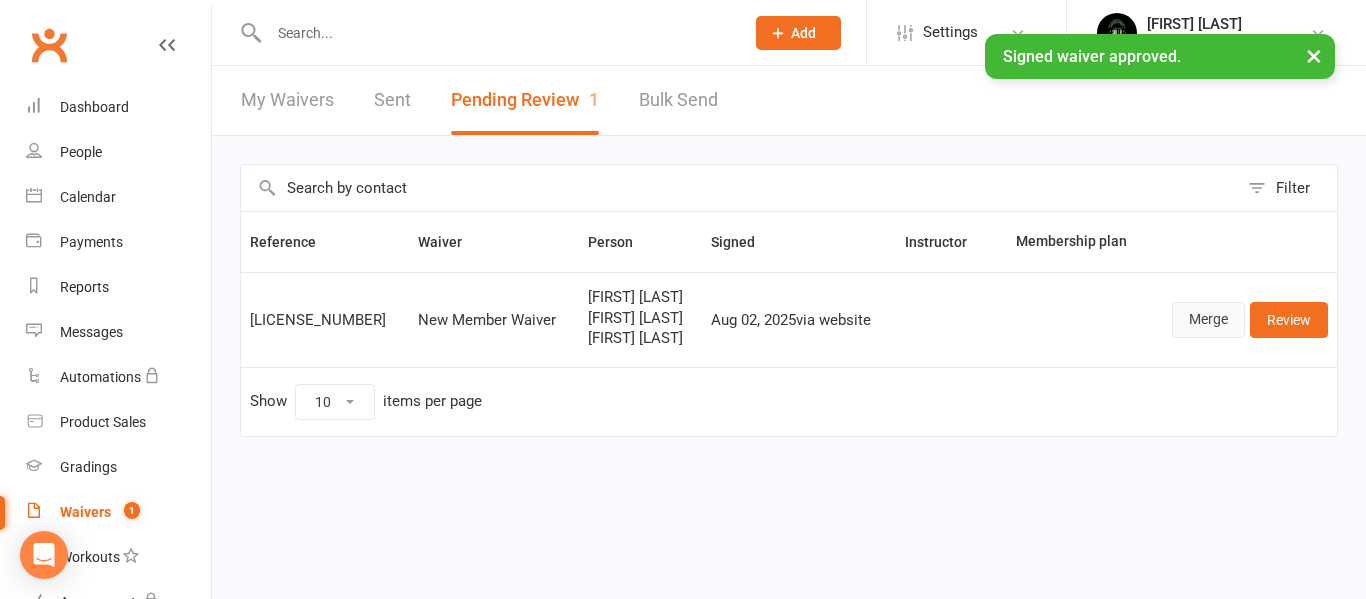 click on "Merge" at bounding box center (1208, 320) 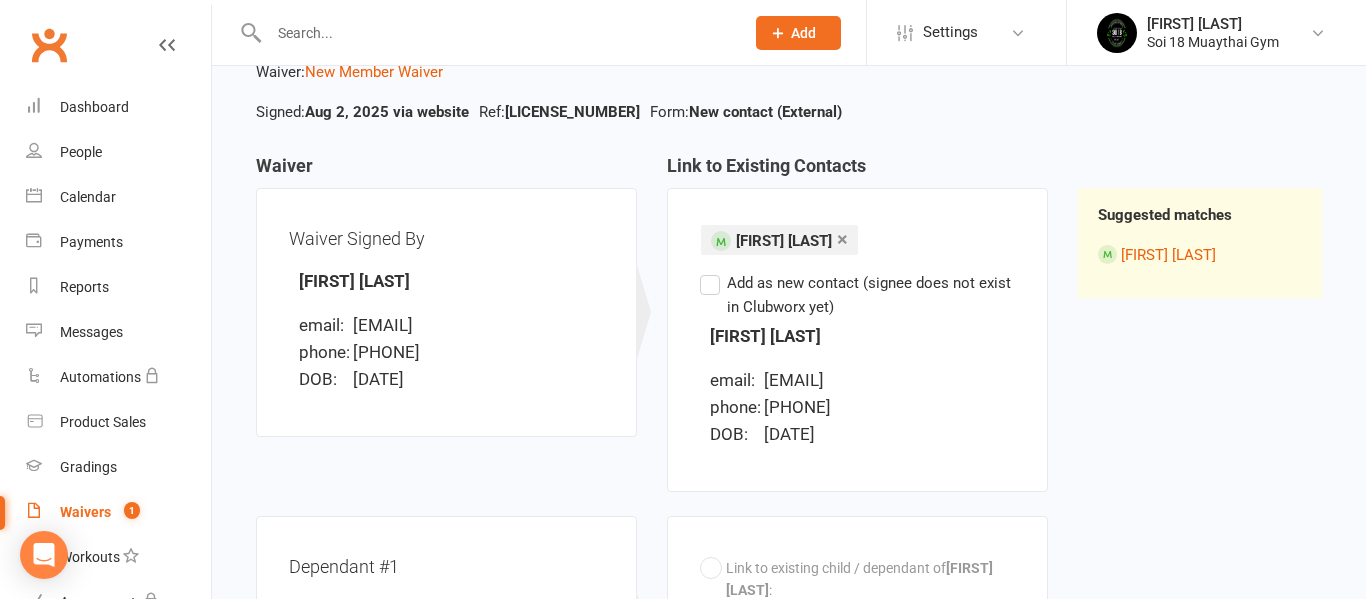 scroll, scrollTop: 61, scrollLeft: 0, axis: vertical 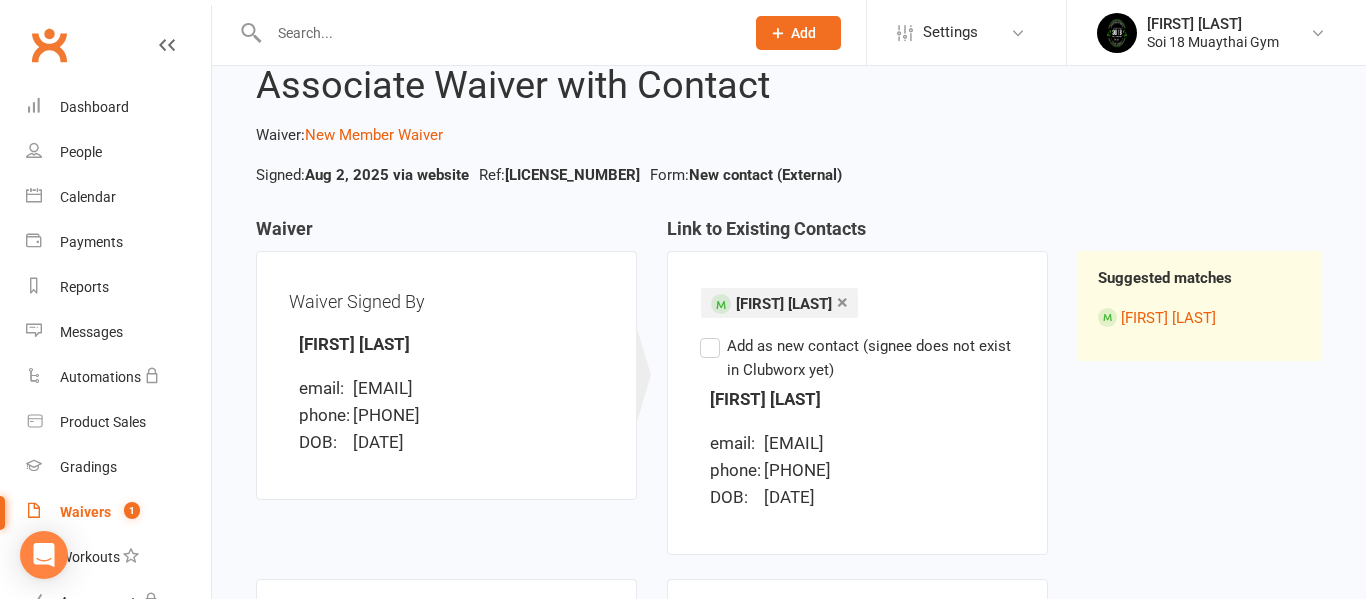 click on "Add as new contact (signee does not exist in Clubworx yet)" at bounding box center (857, 358) 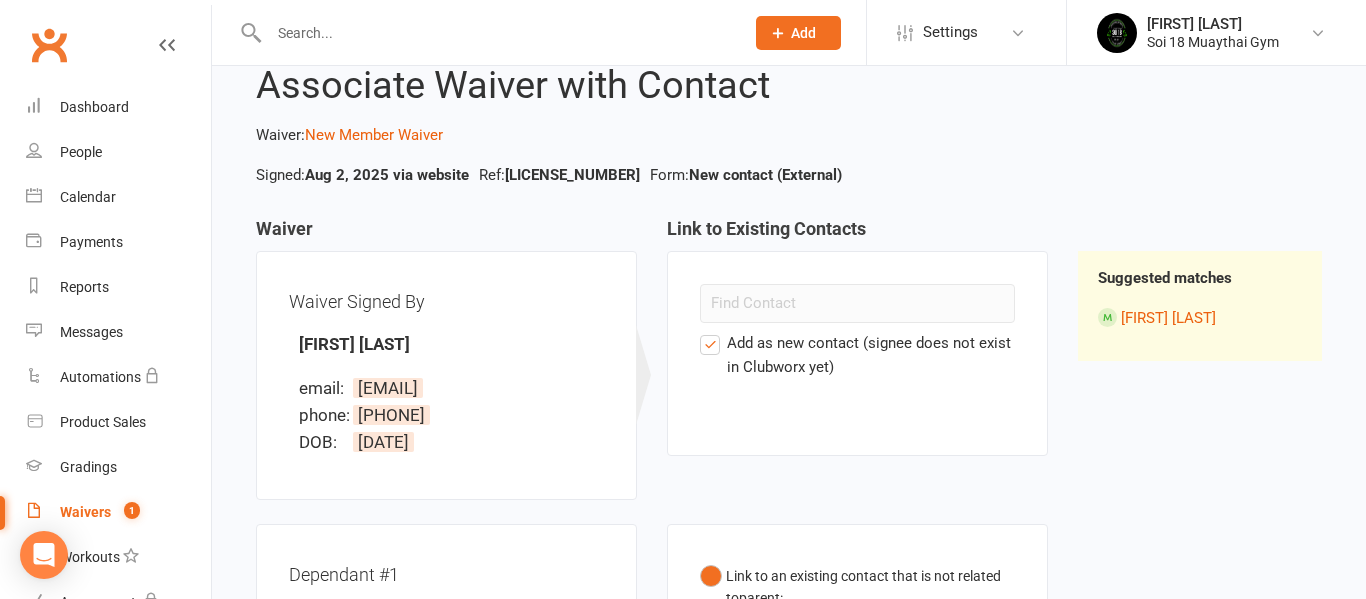 click on "Add as new contact (signee does not exist in Clubworx yet)" at bounding box center (857, 355) 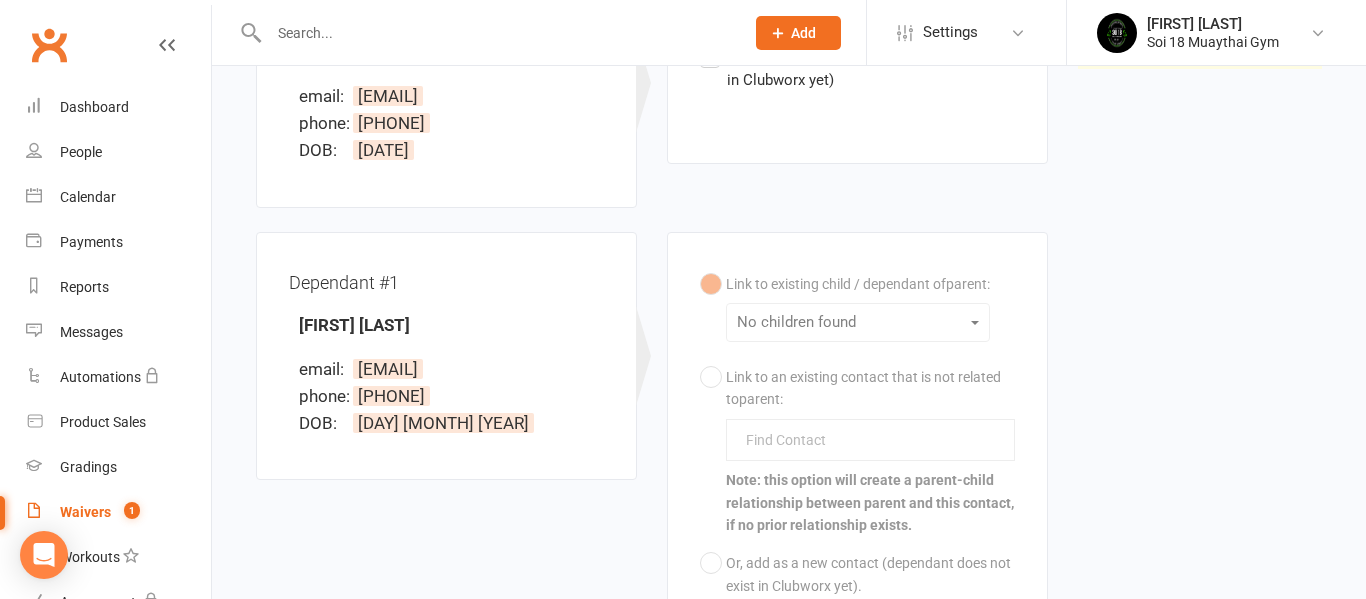 scroll, scrollTop: 20, scrollLeft: 0, axis: vertical 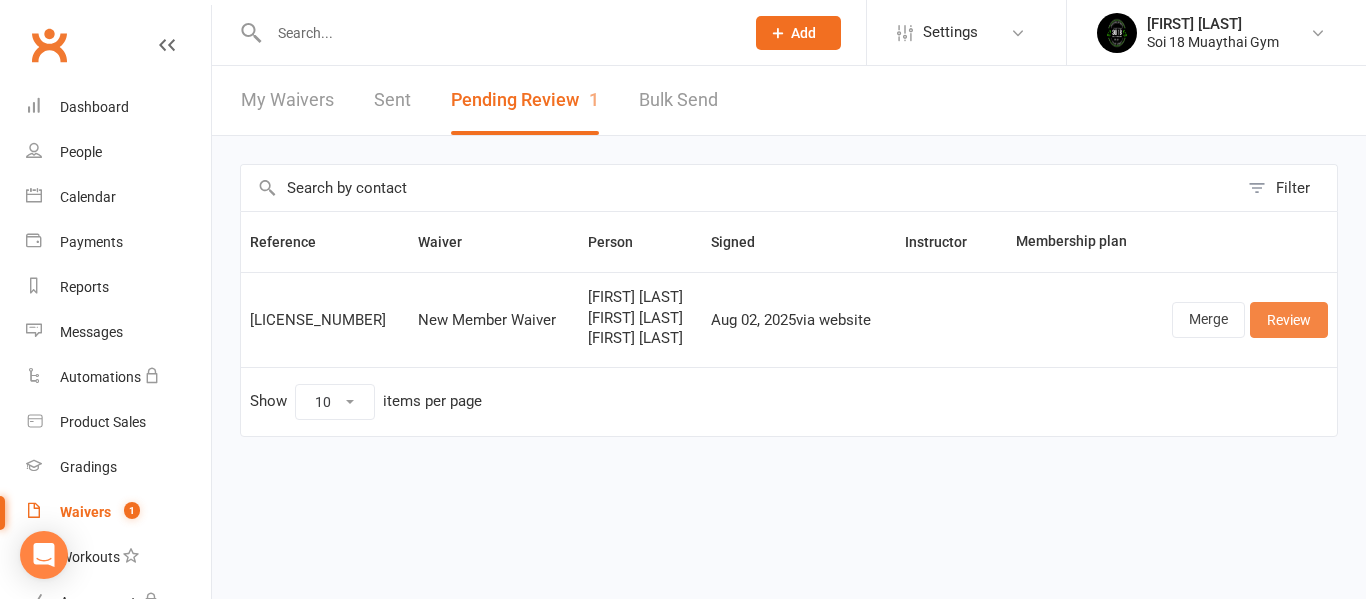 click on "Review" at bounding box center [1289, 320] 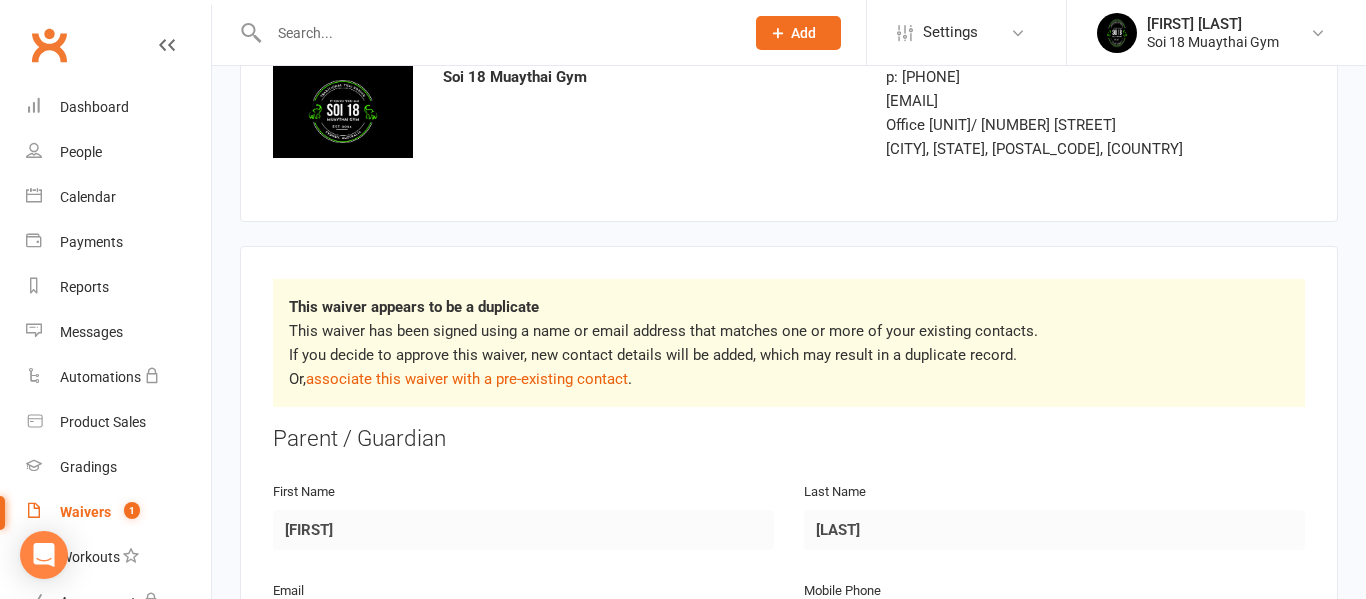 scroll, scrollTop: 136, scrollLeft: 0, axis: vertical 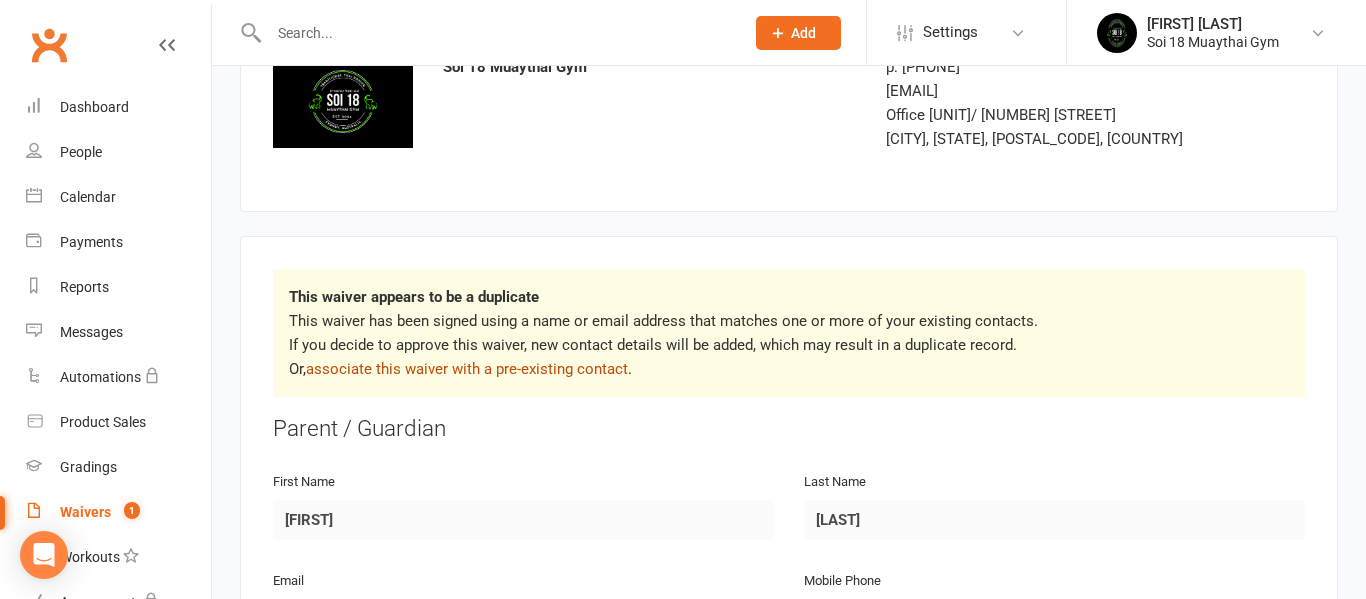 click on "associate this waiver with a pre-existing contact" at bounding box center (467, 369) 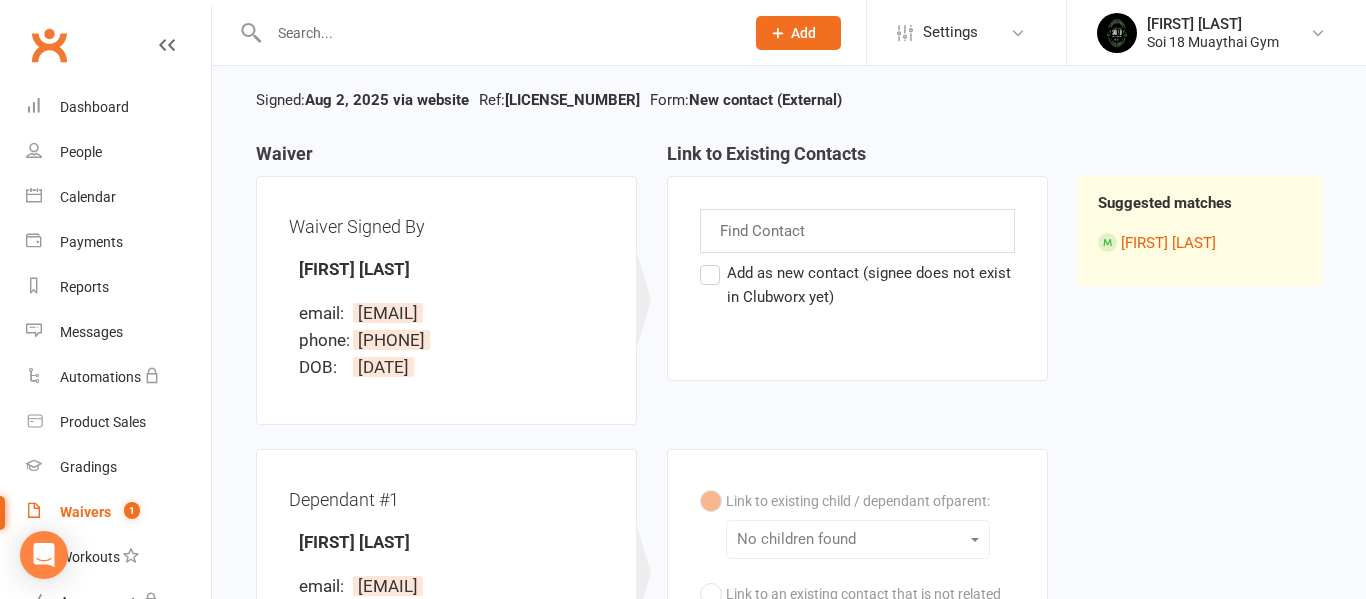 scroll, scrollTop: 0, scrollLeft: 0, axis: both 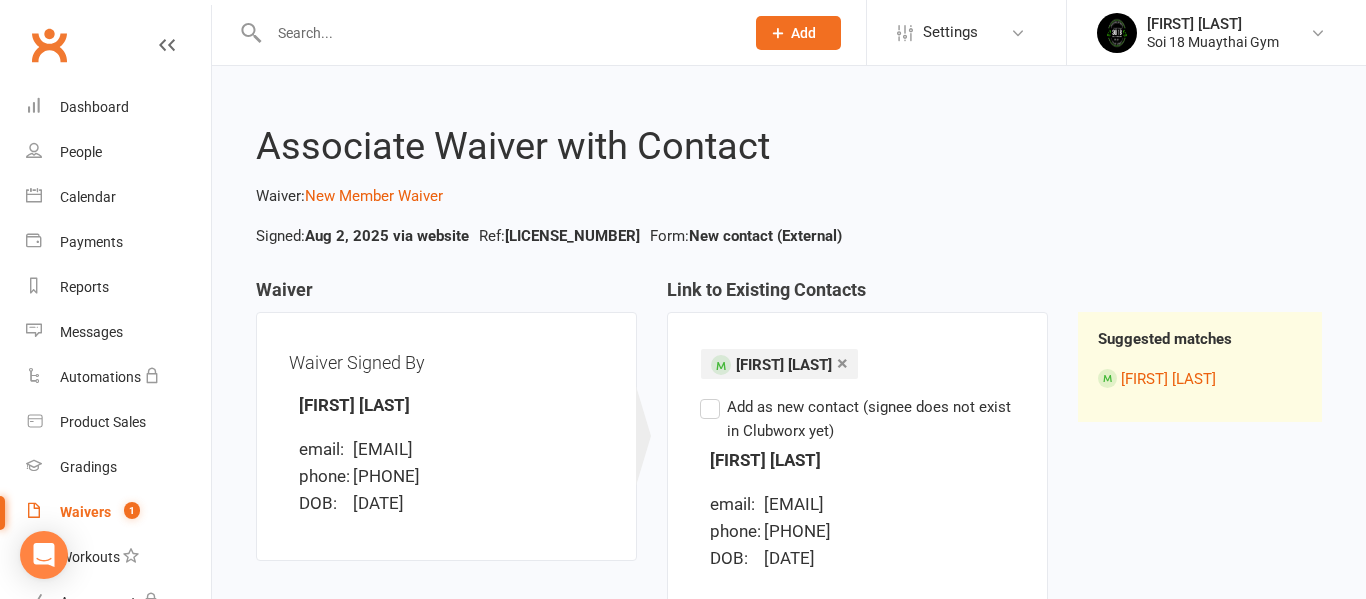 click on "Add as new contact (signee does not exist in Clubworx yet)" at bounding box center [857, 419] 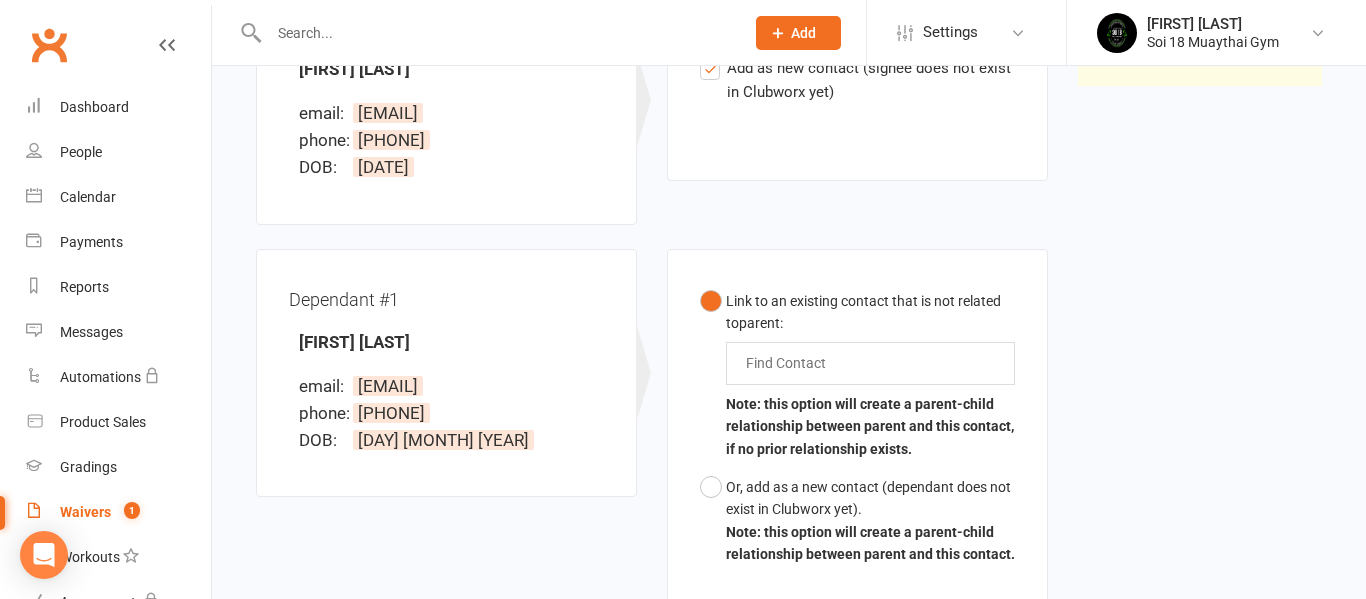 scroll, scrollTop: 338, scrollLeft: 0, axis: vertical 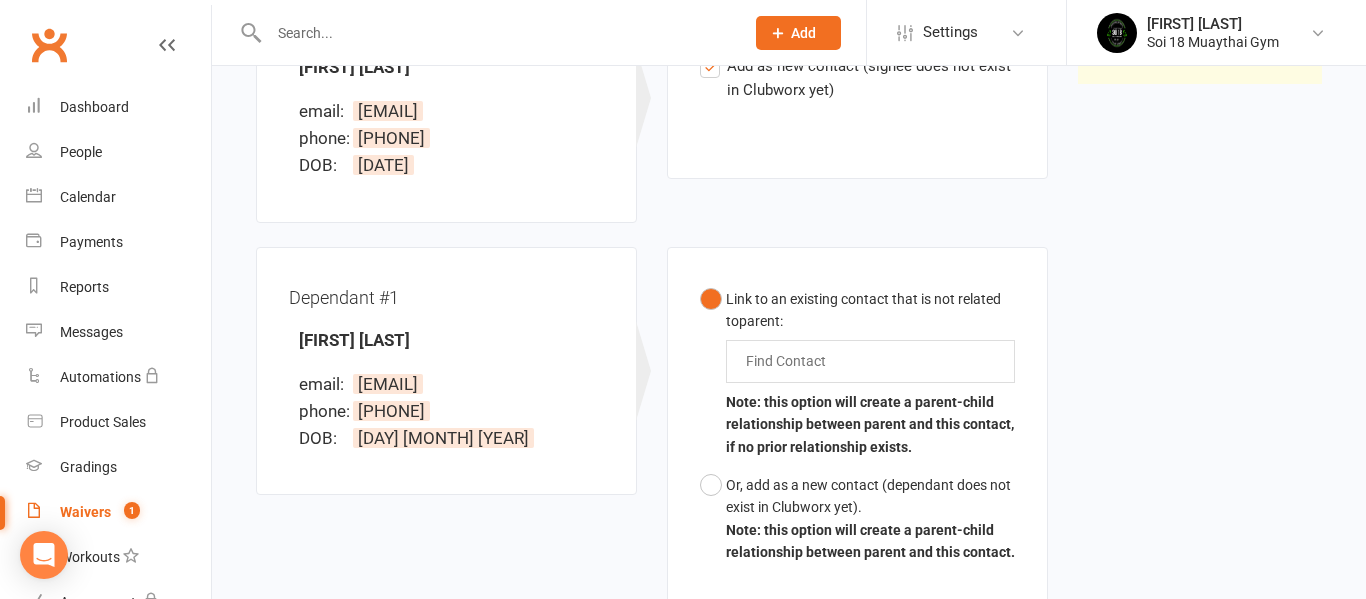 click on "Find Contact" at bounding box center [870, 361] 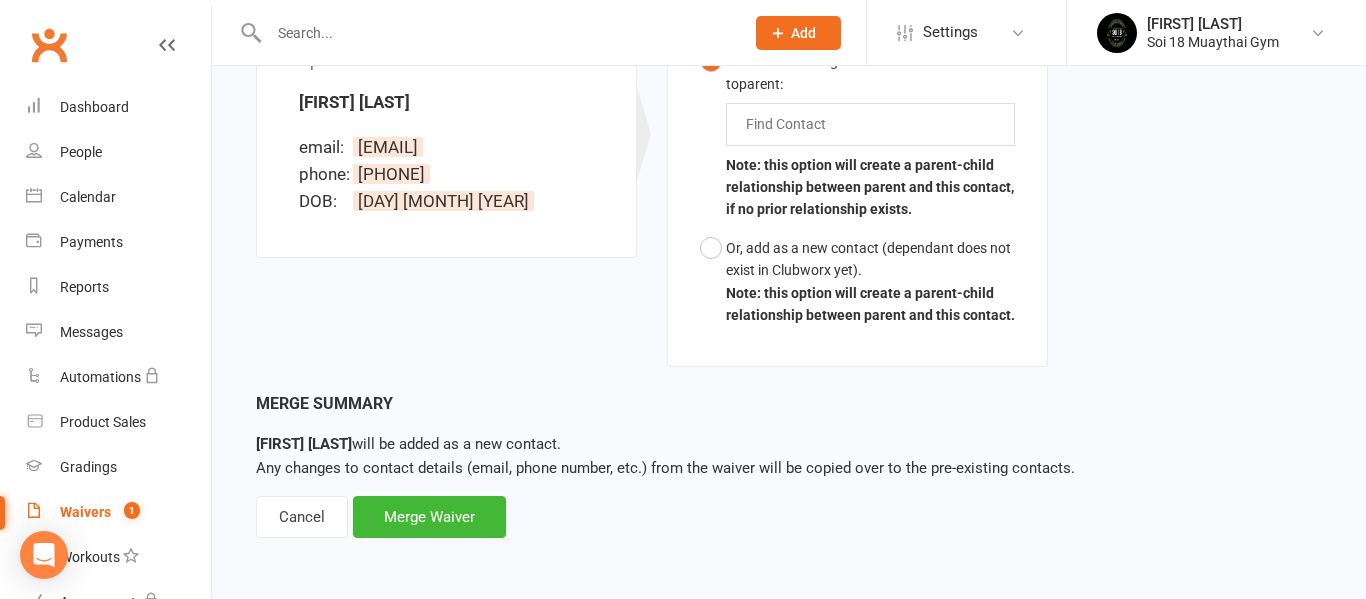 scroll, scrollTop: 984, scrollLeft: 0, axis: vertical 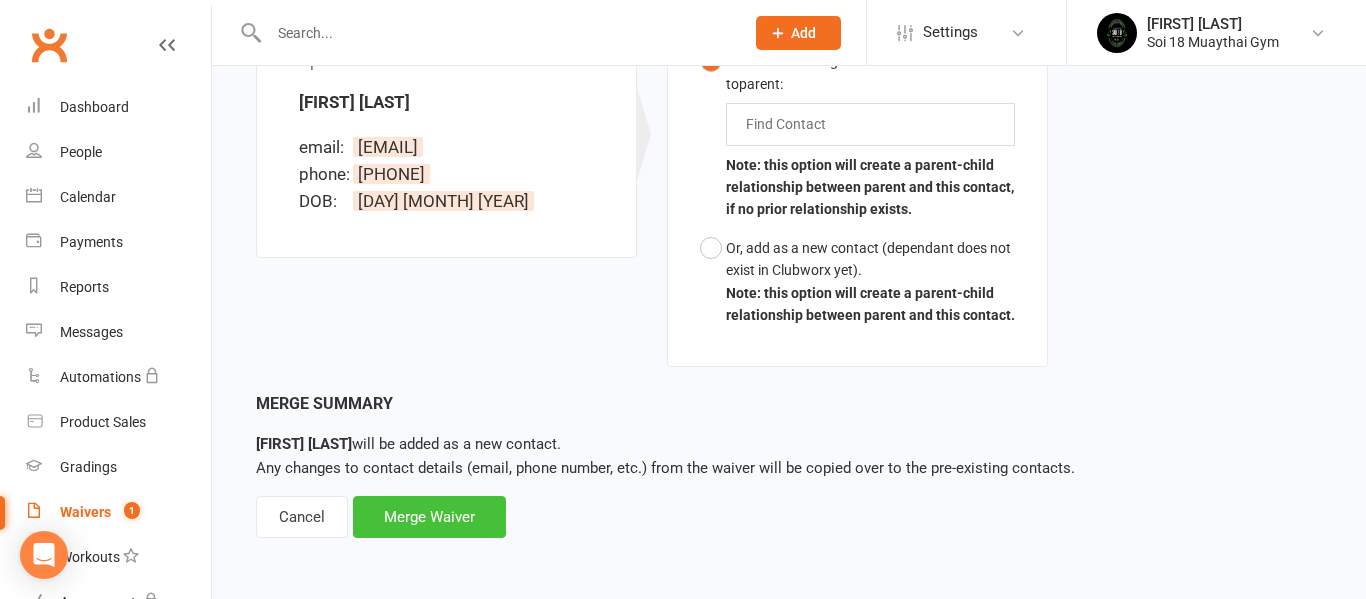 click on "Merge Waiver" at bounding box center (429, 517) 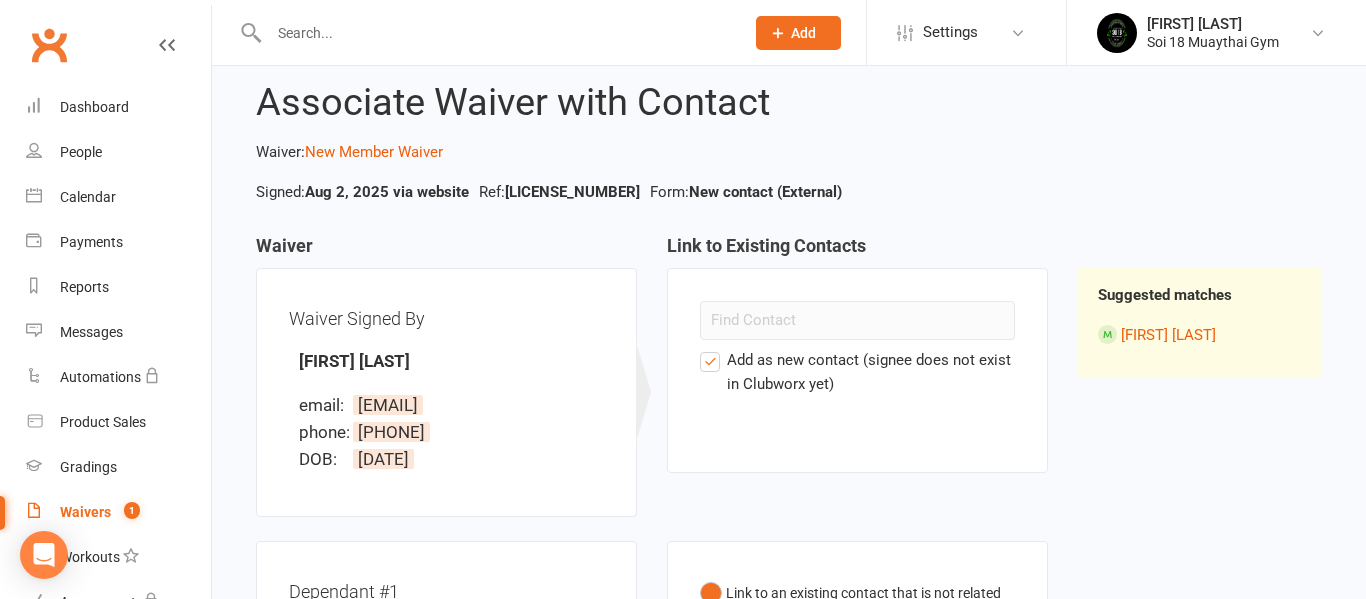 scroll, scrollTop: 85, scrollLeft: 0, axis: vertical 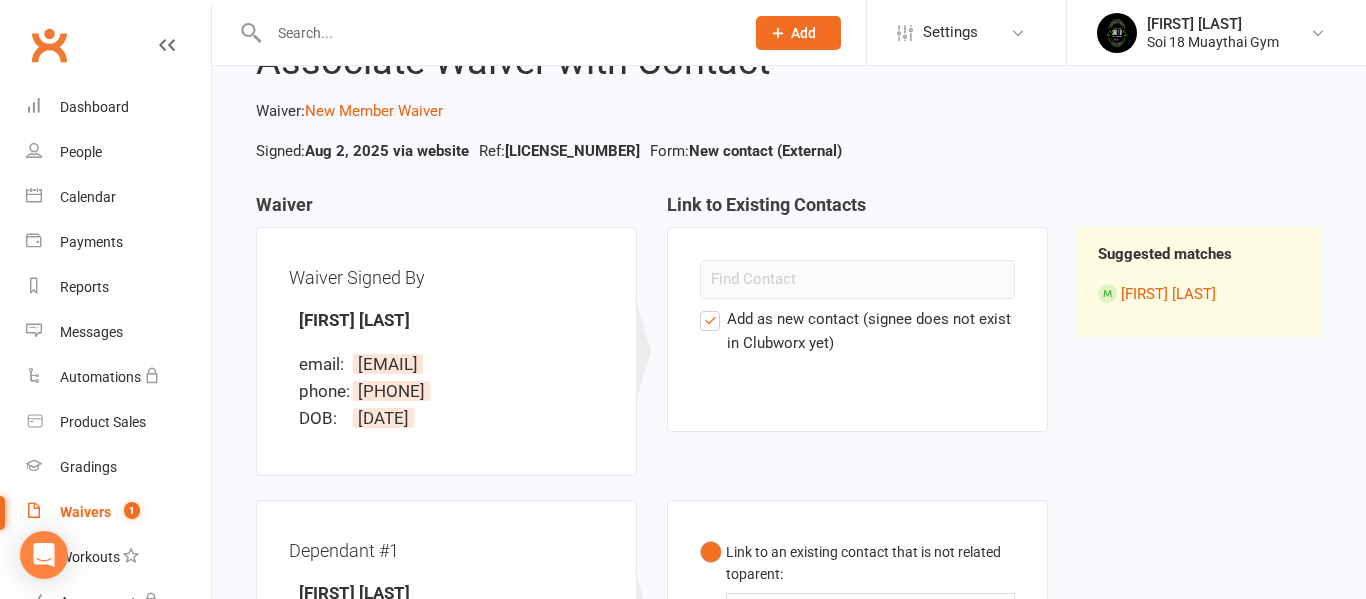 click on "Add as new contact (signee does not exist in Clubworx yet)" at bounding box center [857, 331] 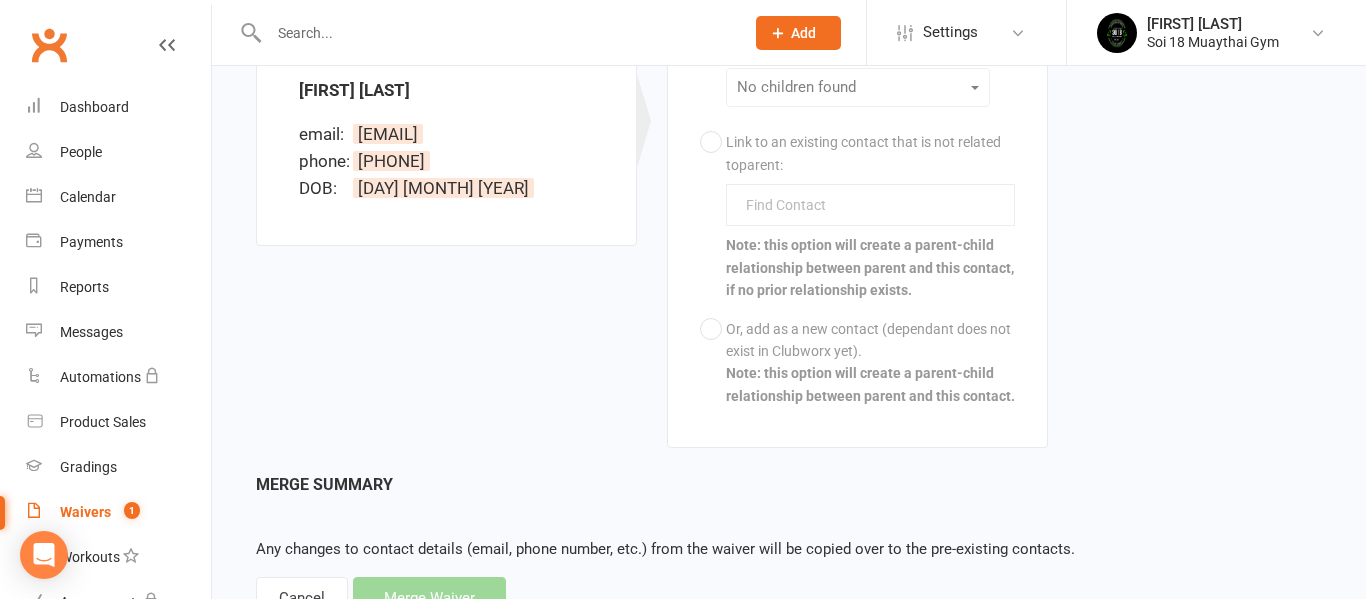 scroll, scrollTop: 1171, scrollLeft: 0, axis: vertical 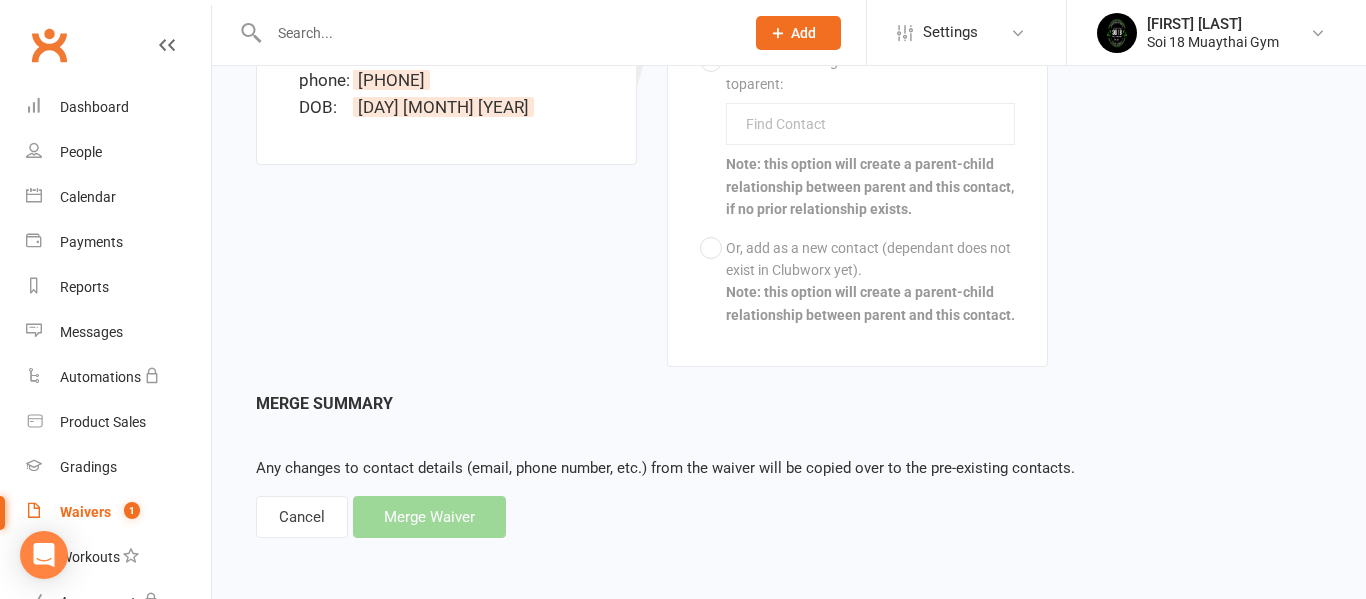 click on "Merge Summary Any changes to contact details (email, phone number, etc.) from the waiver will be copied over to the pre-existing contacts. Cancel Merge Waiver" at bounding box center (789, 464) 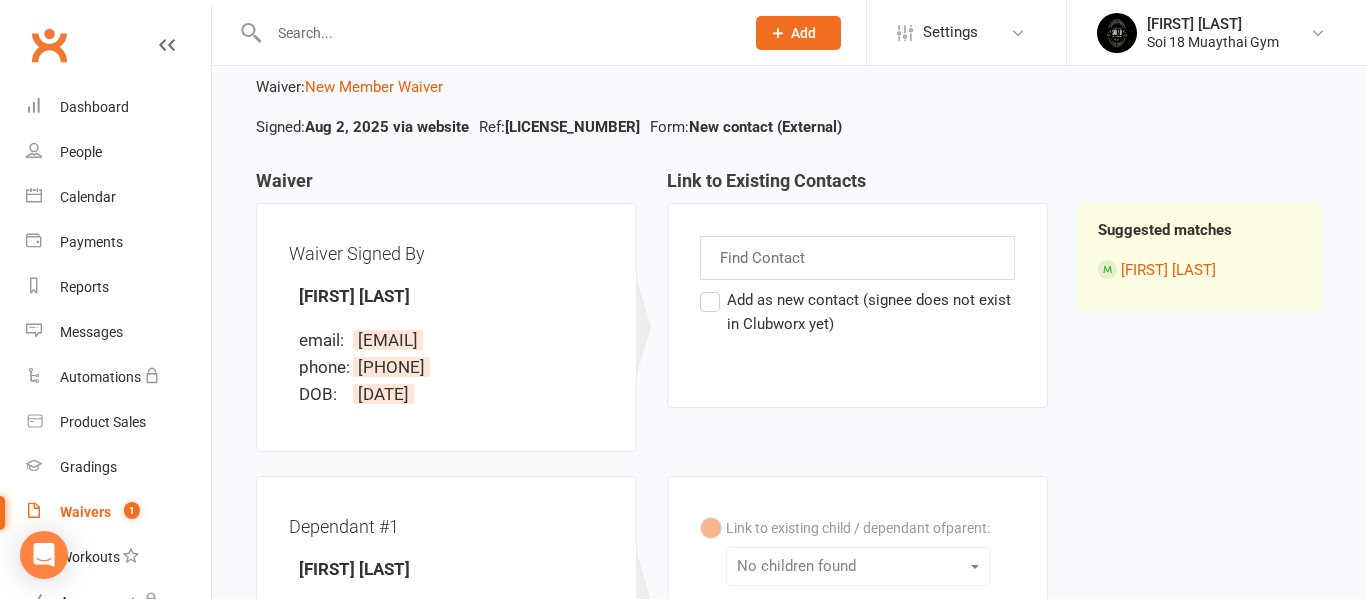 scroll, scrollTop: 114, scrollLeft: 0, axis: vertical 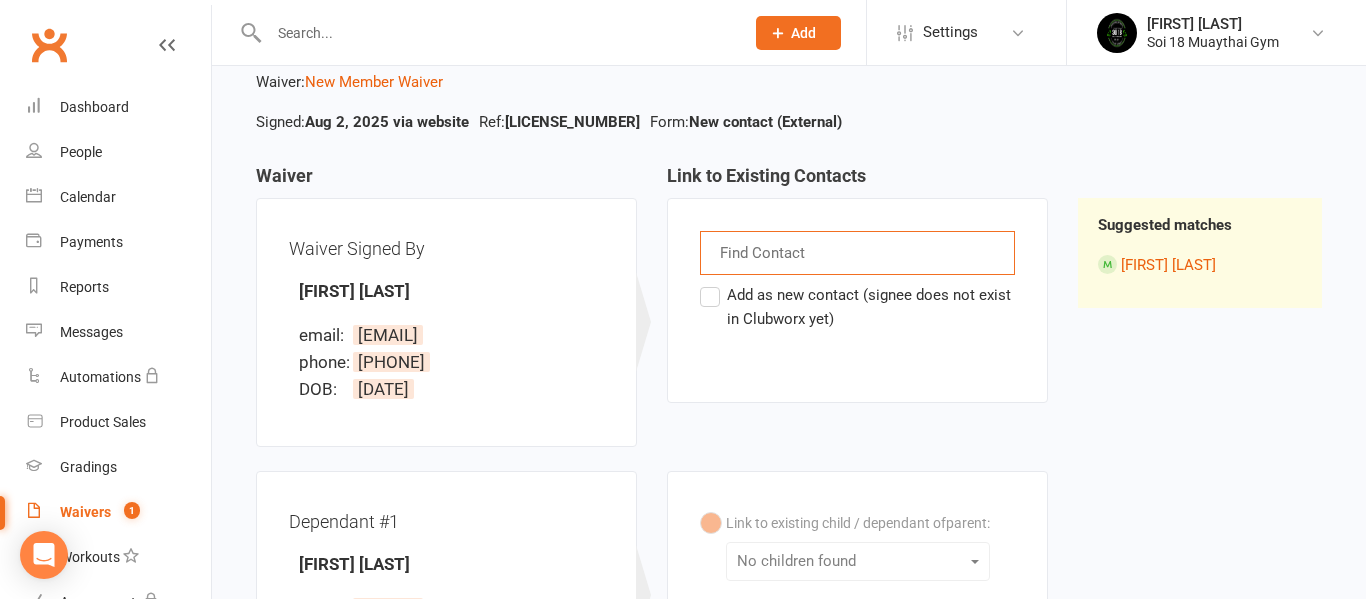 click at bounding box center (764, 253) 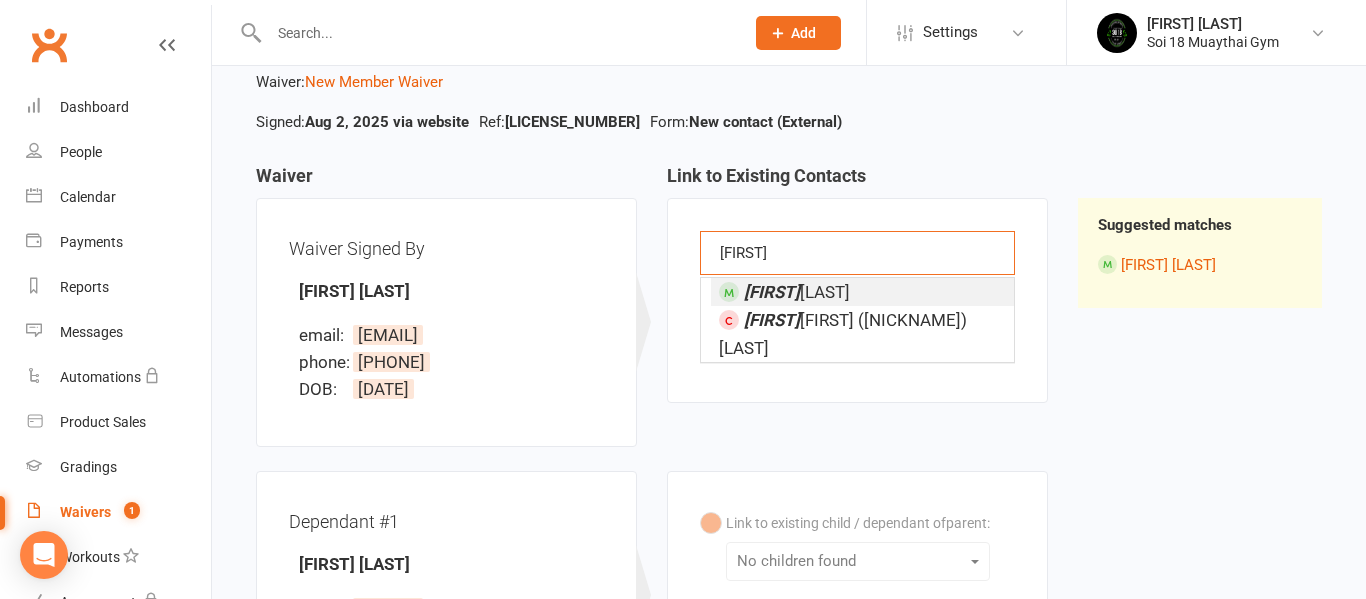 type on "[FIRST]" 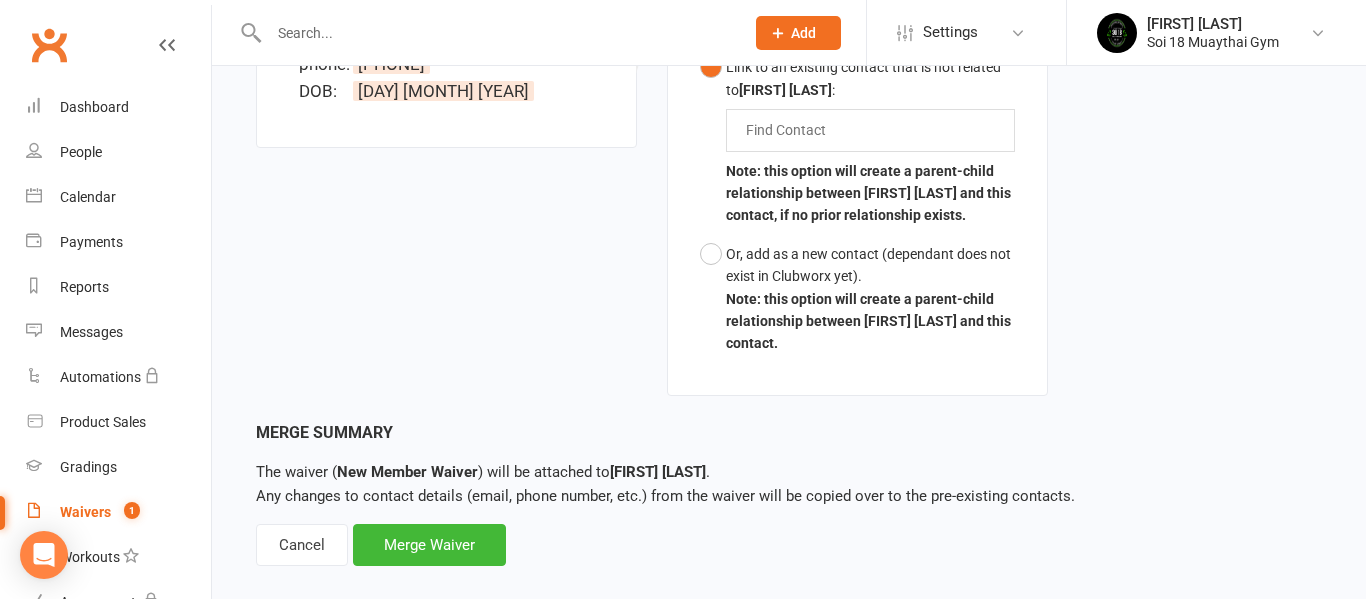 scroll, scrollTop: 1288, scrollLeft: 0, axis: vertical 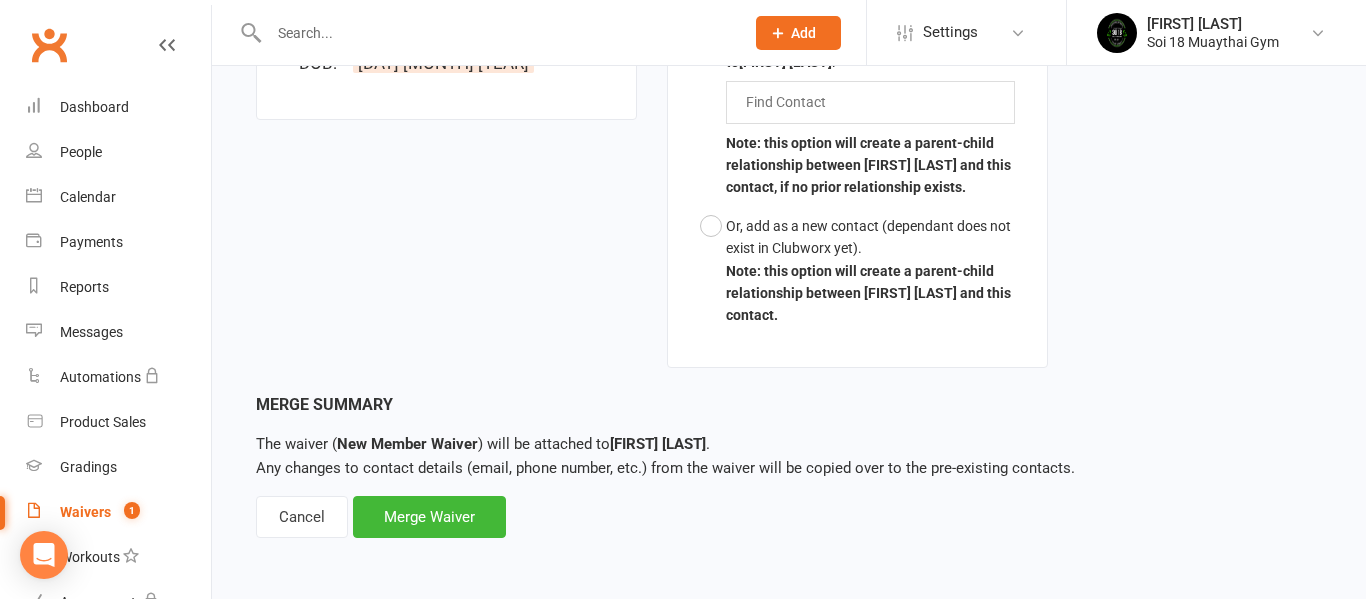 click on "Associate Waiver with Contact Waiver:  New Member Waiver Signed:  [DATE] via website Ref:  [LICENSE_NUMBER] Form:  New contact (External) Waiver Waiver Signed By [FIRST] [LAST] email:   [EMAIL] phone:   [PHONE] DOB:   [DATE] Link to Existing Contacts × [FIRST] [LAST] [FIRST] [FIRST] Add as new contact (signee does not exist in Clubworx yet) [FIRST] [LAST] email:   [EMAIL] phone:   [PHONE] DOB:   Dependant #1 [FIRST] [LAST] email:   [EMAIL] phone:   [PHONE] DOB:   [DATE] Link to existing child / dependant of  [FIRST] [LAST] :  No children found  Link to an existing contact that is not related to  [FIRST] [LAST] : Find Contact Note: this option will create a parent-child relationship between [FIRST] [LAST] and this contact, if no prior relationship exists. Or, add as a new contact (dependant does not exist in Clubworx yet). Note: this option will create a parent-child relationship between [FIRST] [LAST] and this contact. email:" at bounding box center [789, -326] 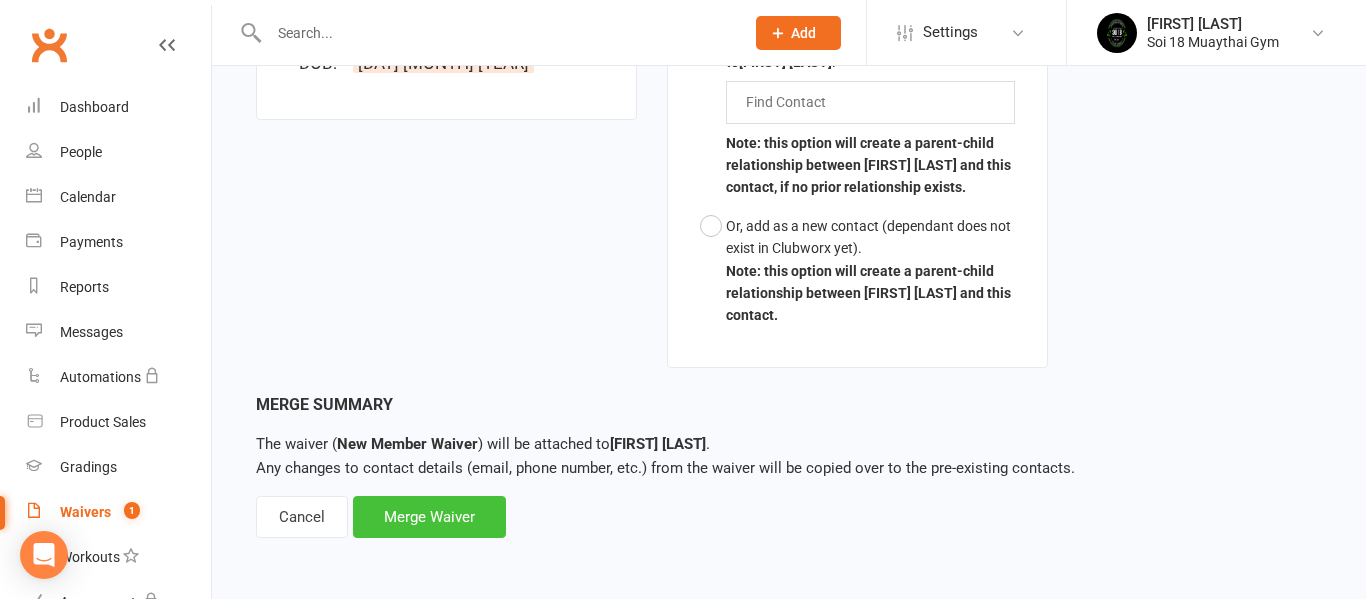 click on "Merge Waiver" at bounding box center [429, 517] 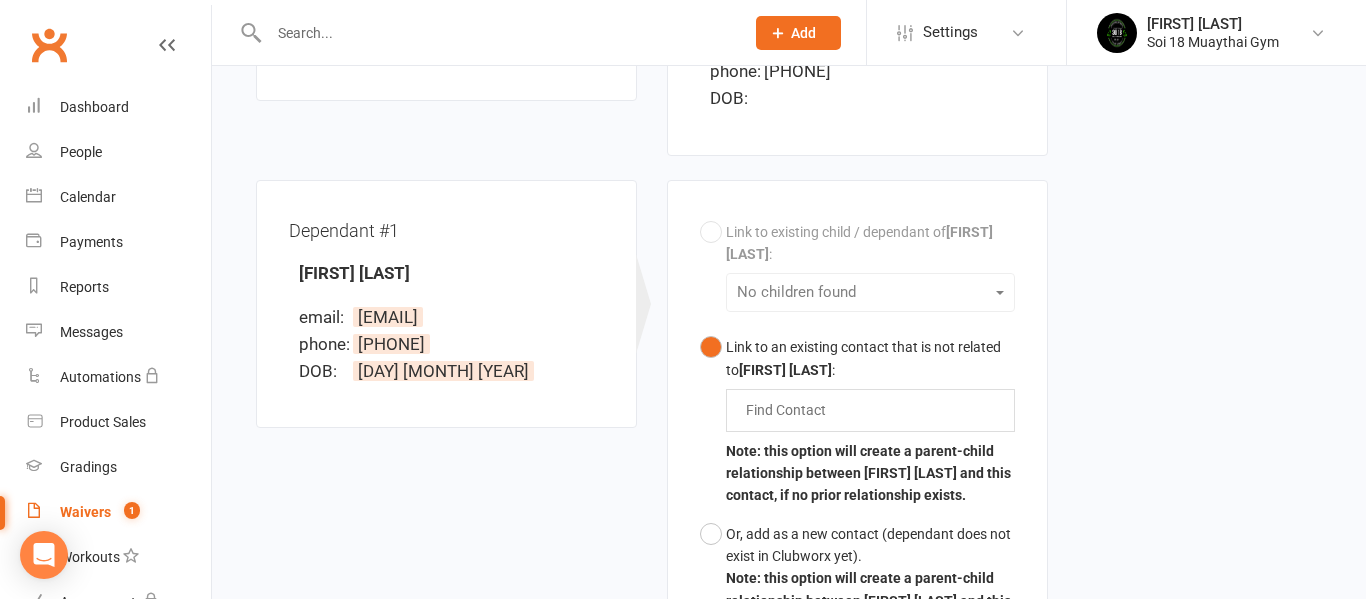 scroll, scrollTop: 540, scrollLeft: 0, axis: vertical 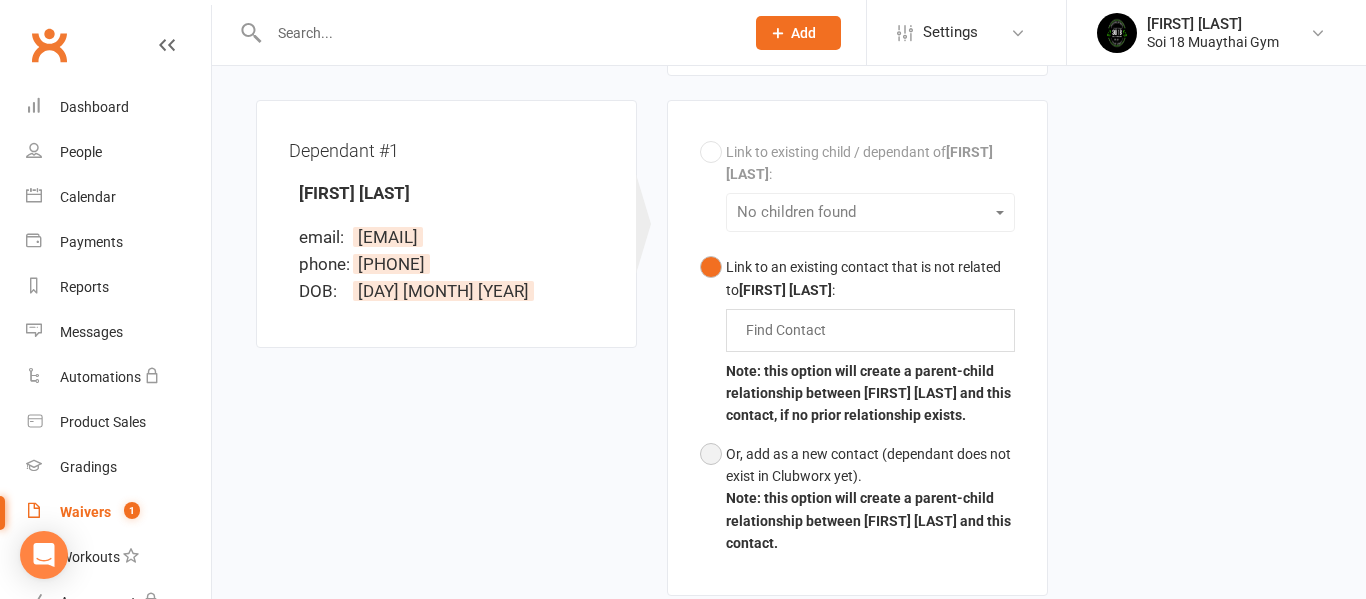 click on "Or, add as a new contact (dependant does not exist in Clubworx yet). Note: this option will create a parent-child relationship between [FIRST] [LAST] and this contact." at bounding box center [857, 499] 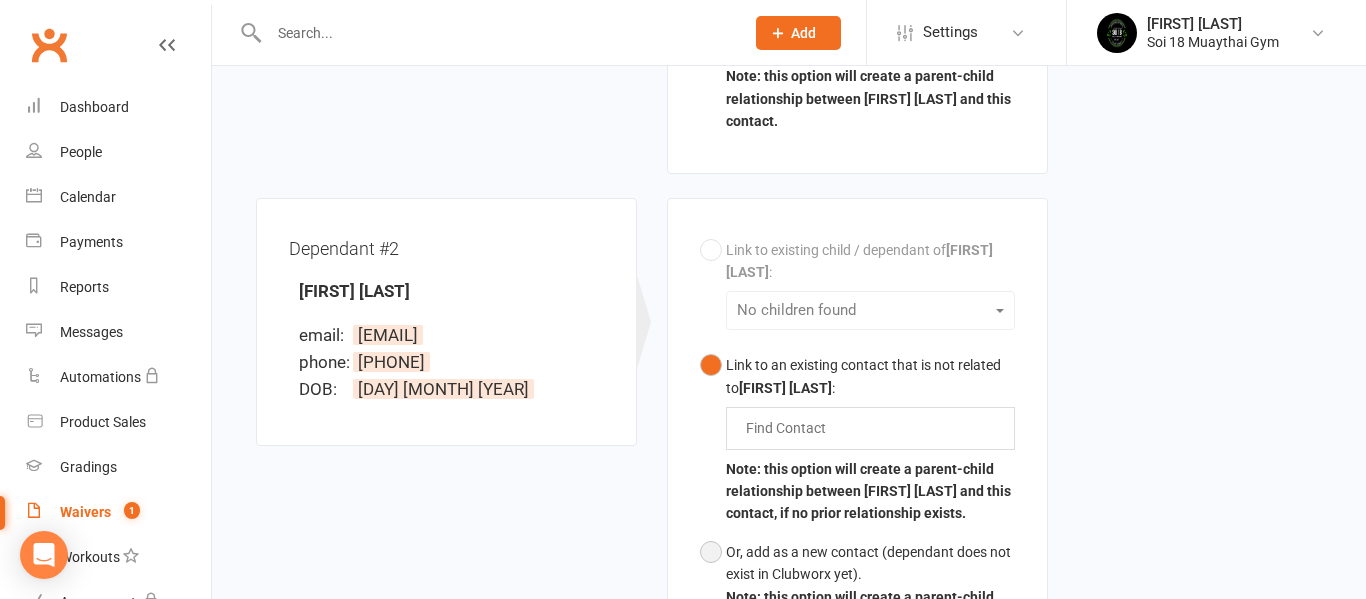 scroll, scrollTop: 1312, scrollLeft: 0, axis: vertical 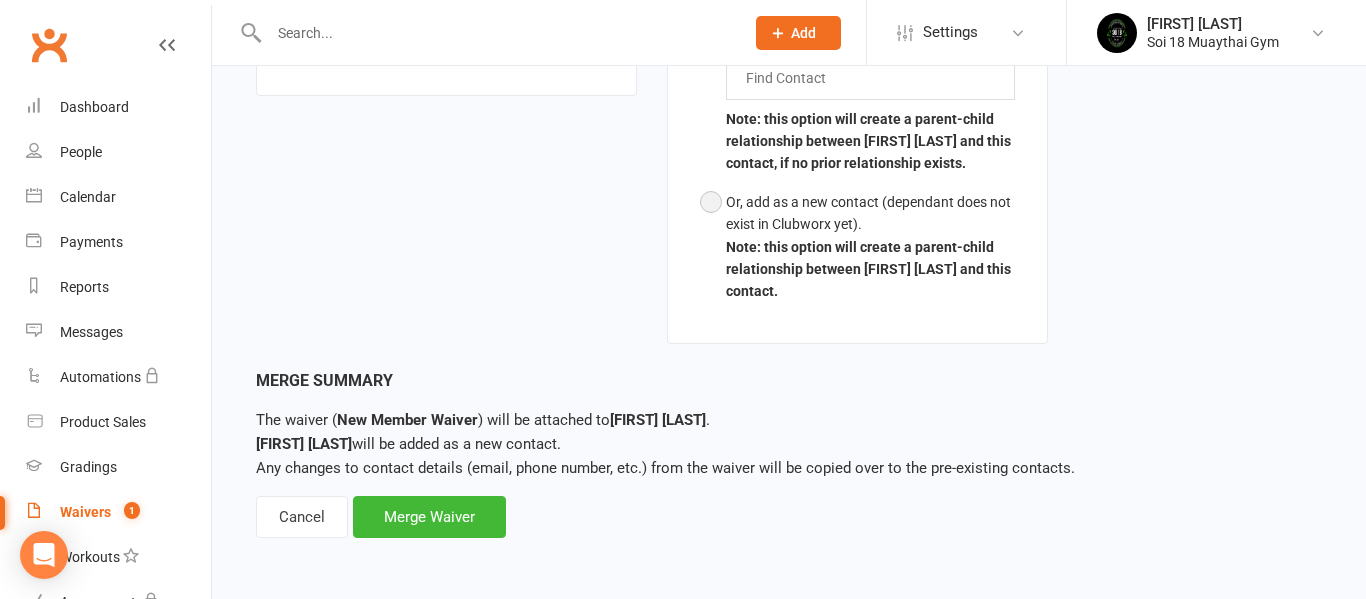 click on "Or, add as a new contact (dependant does not exist in Clubworx yet). Note: this option will create a parent-child relationship between [FIRST] [LAST] and this contact." at bounding box center (857, 247) 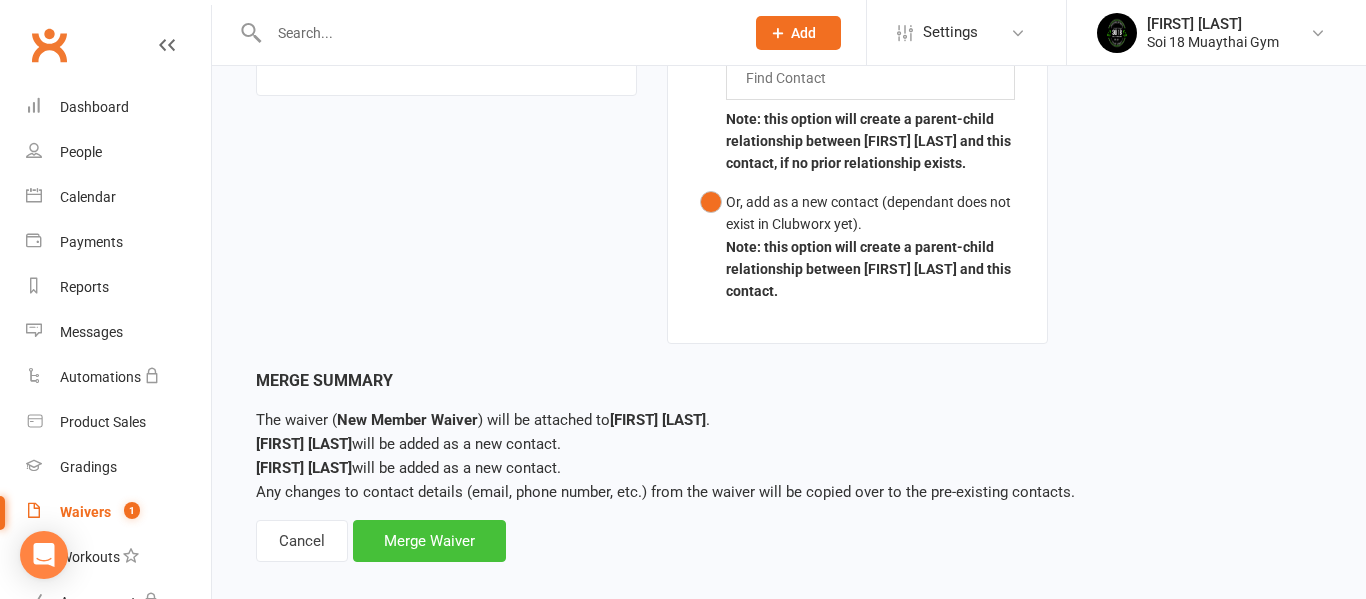 click on "Merge Waiver" at bounding box center (429, 541) 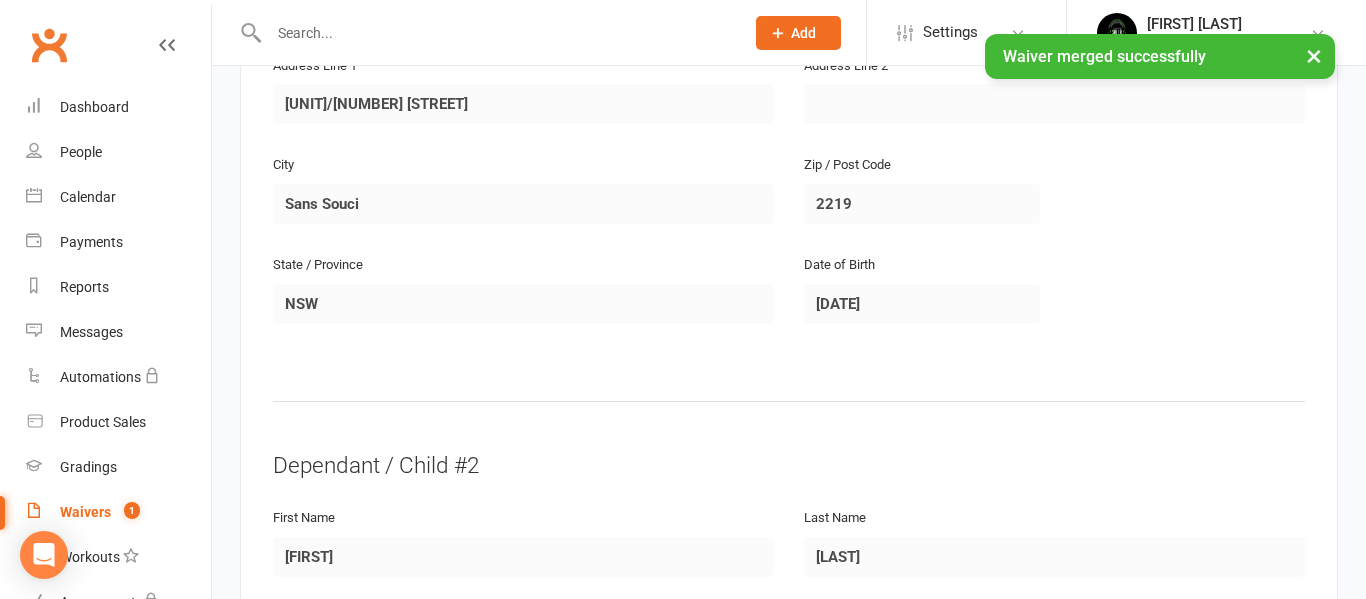 scroll, scrollTop: 0, scrollLeft: 0, axis: both 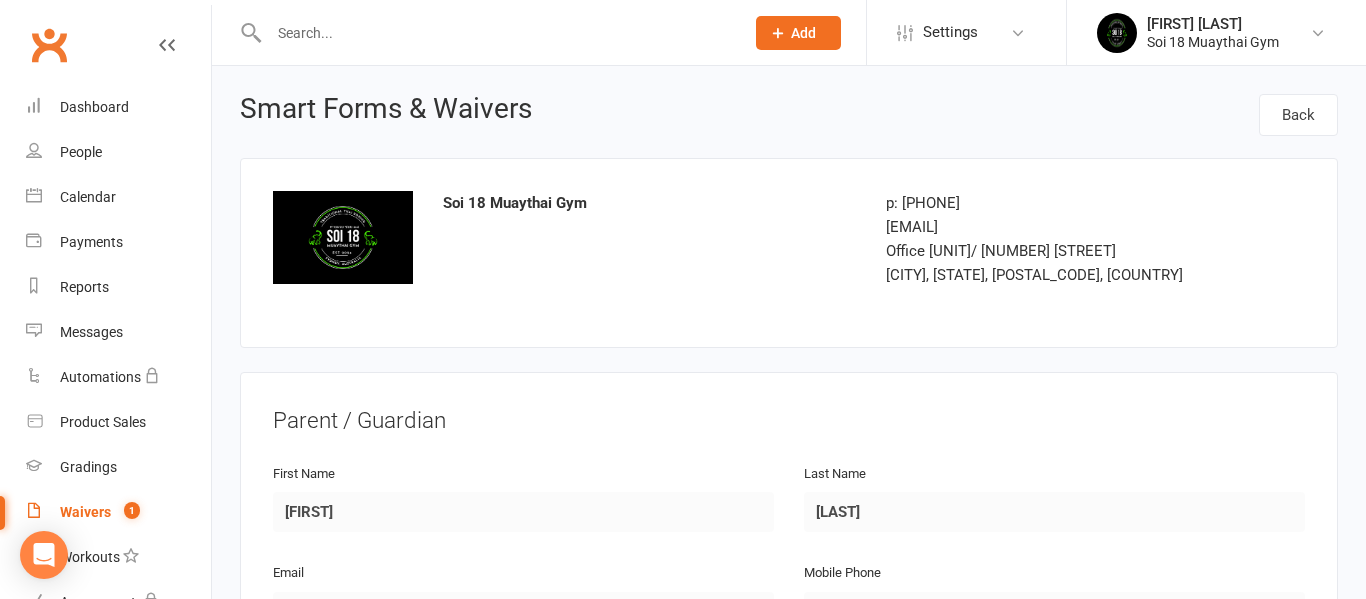 click on "Waivers" at bounding box center [85, 512] 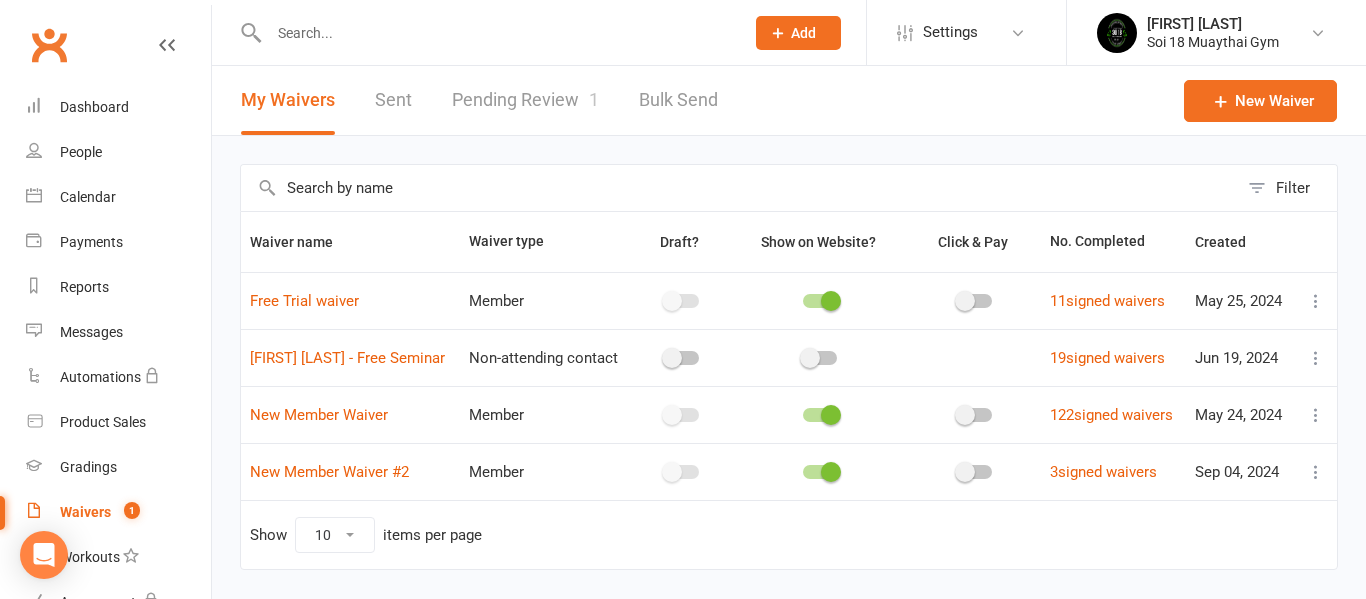 click on "Pending Review 1" at bounding box center [525, 100] 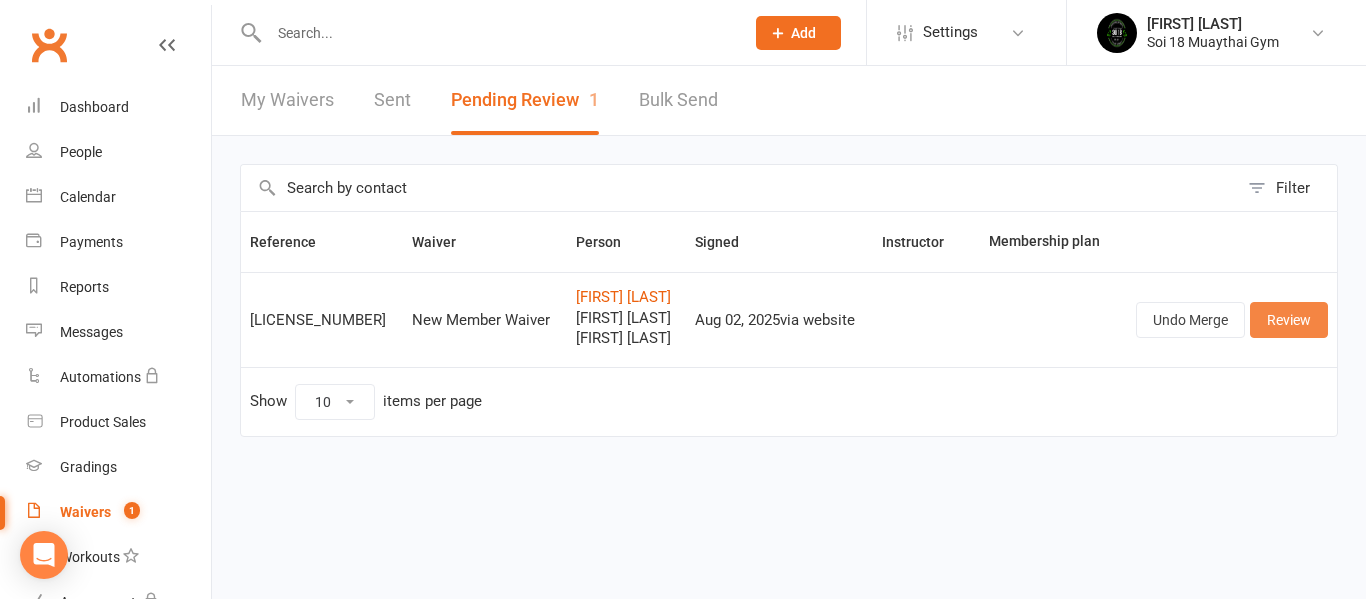 click on "Review" at bounding box center [1289, 320] 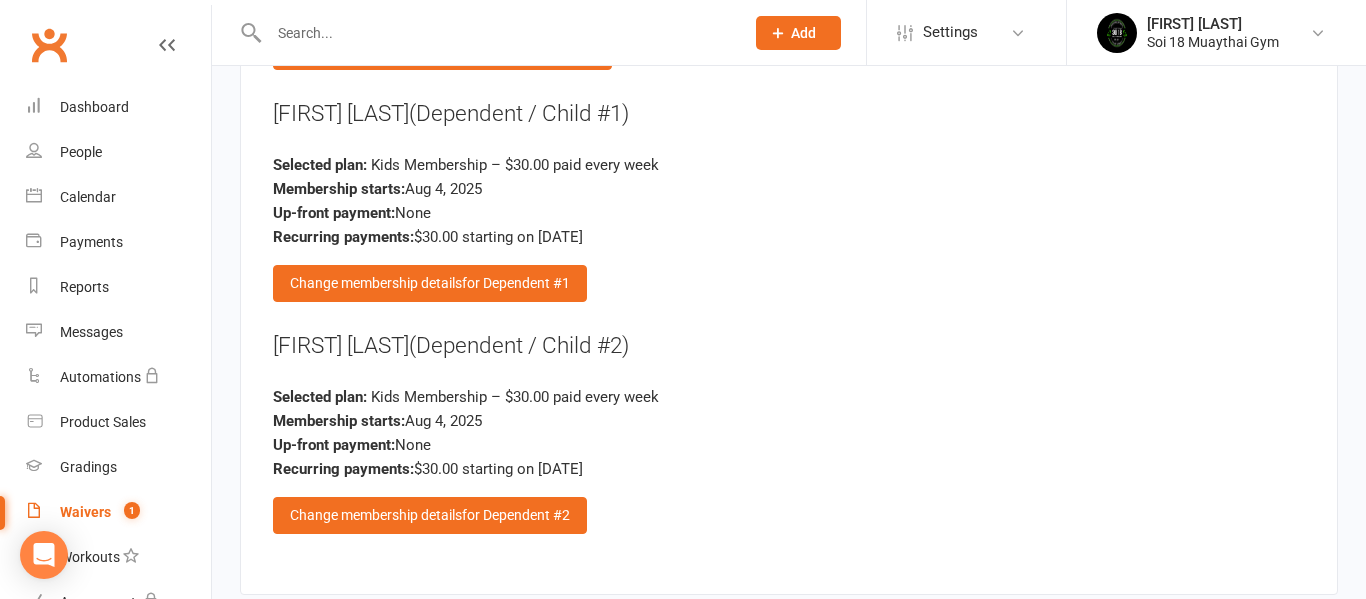 scroll, scrollTop: 3406, scrollLeft: 0, axis: vertical 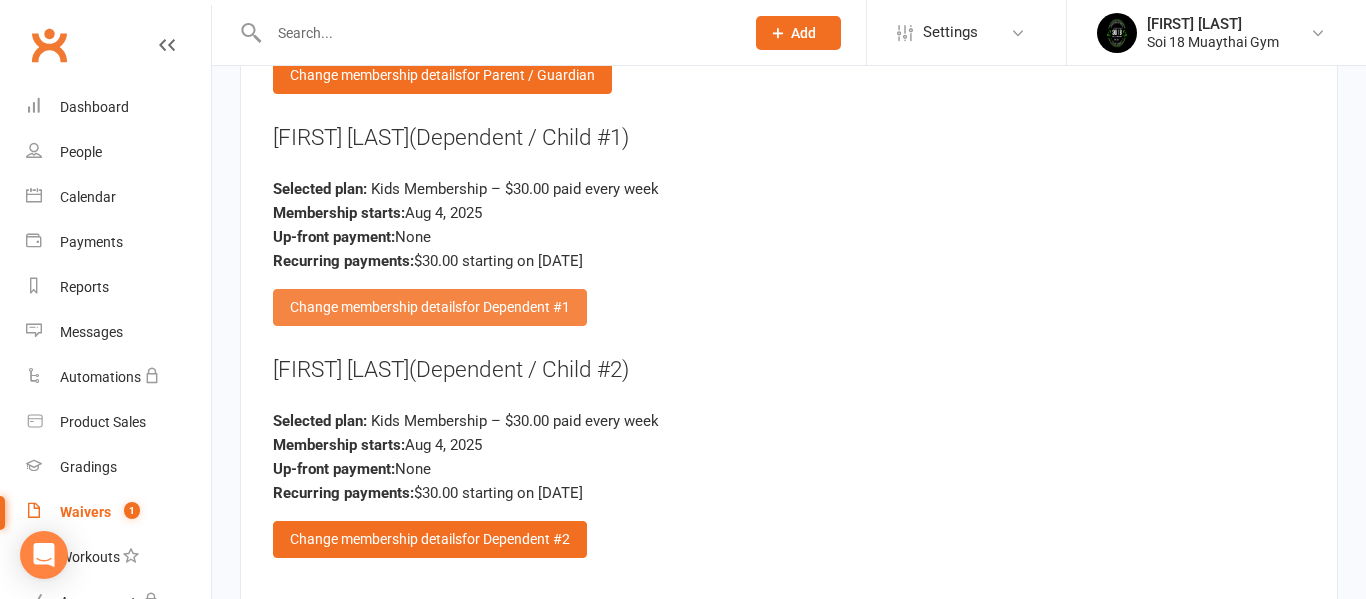 click on "for Dependent #1" at bounding box center [516, 307] 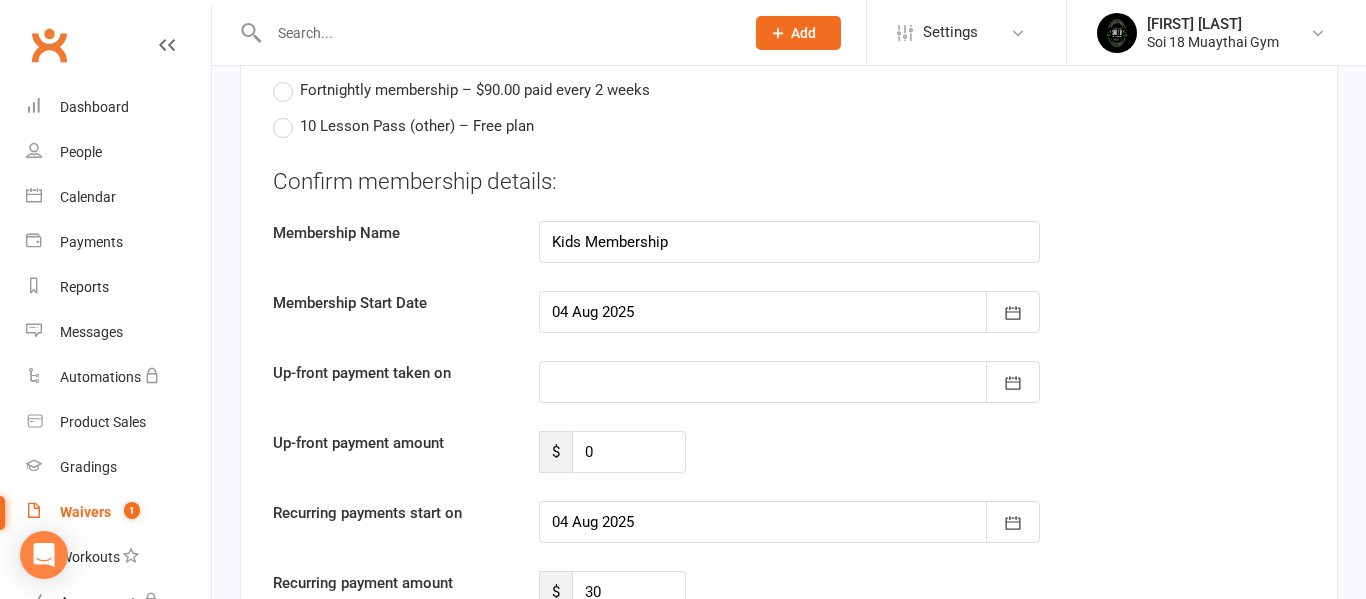 scroll, scrollTop: 3814, scrollLeft: 0, axis: vertical 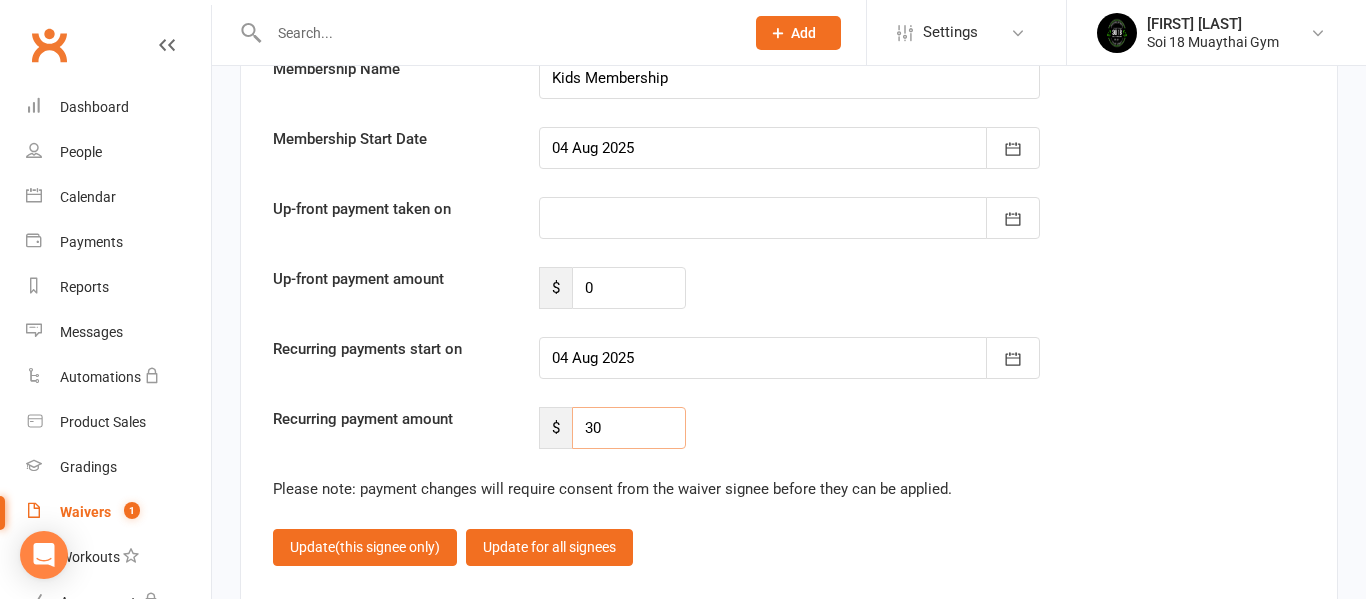click on "30" at bounding box center (629, 428) 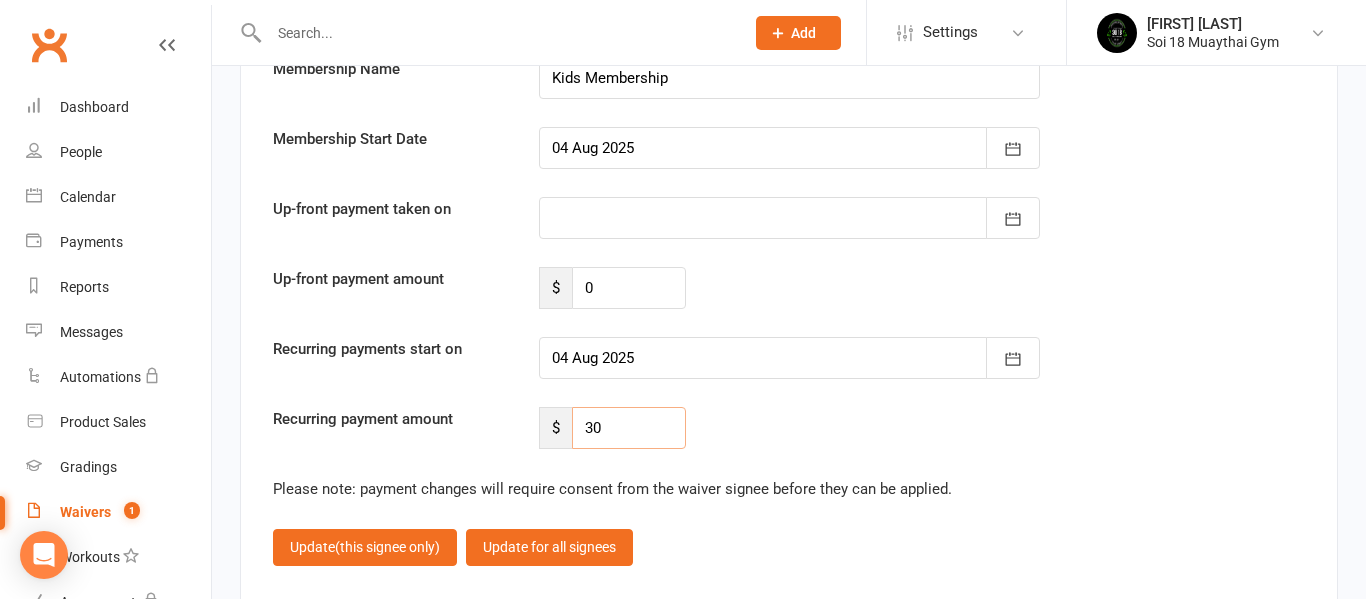type on "3" 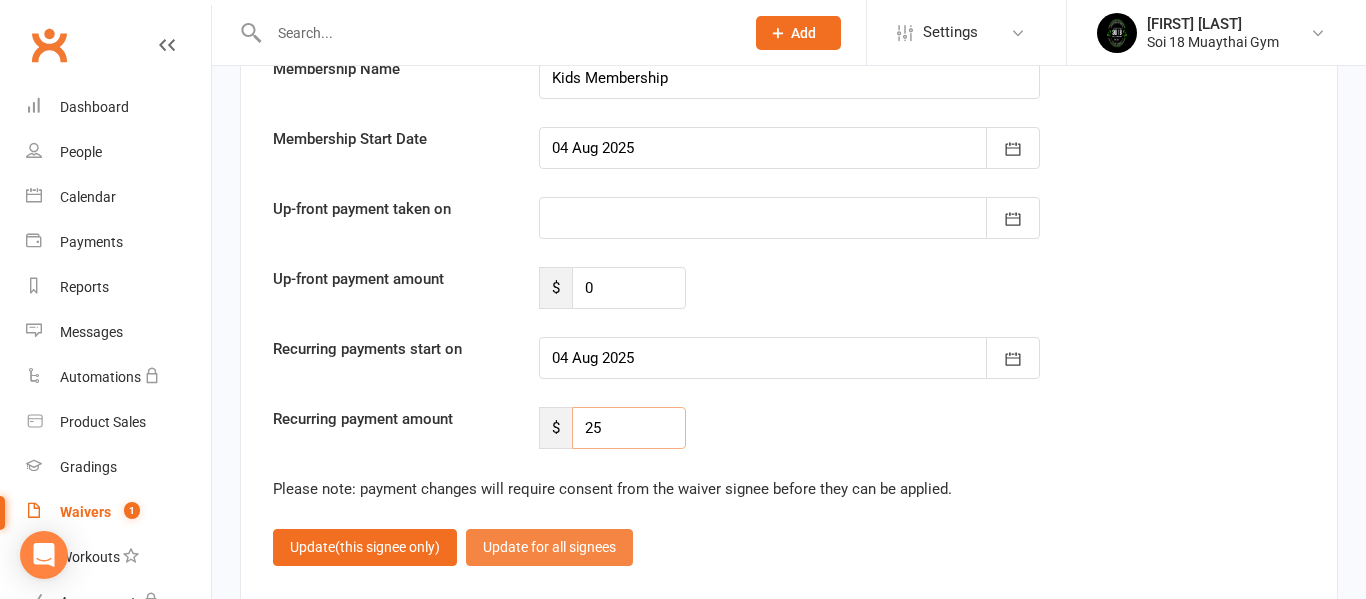 type on "25" 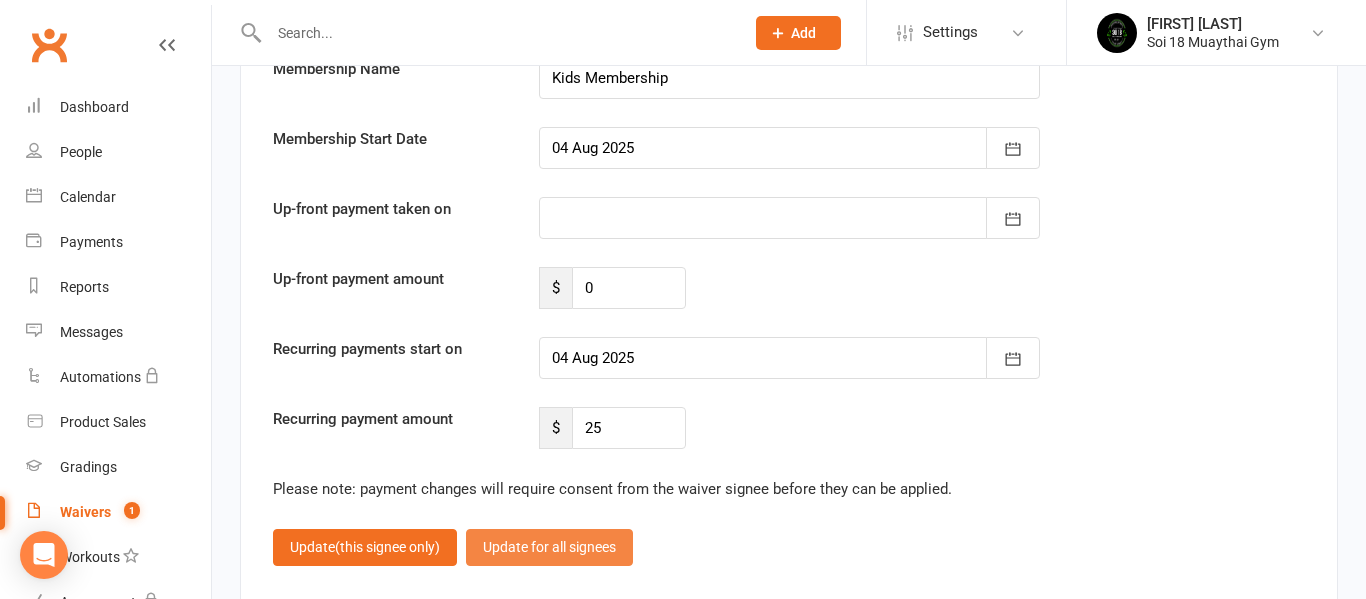 click on "Update for all signees" at bounding box center [549, 547] 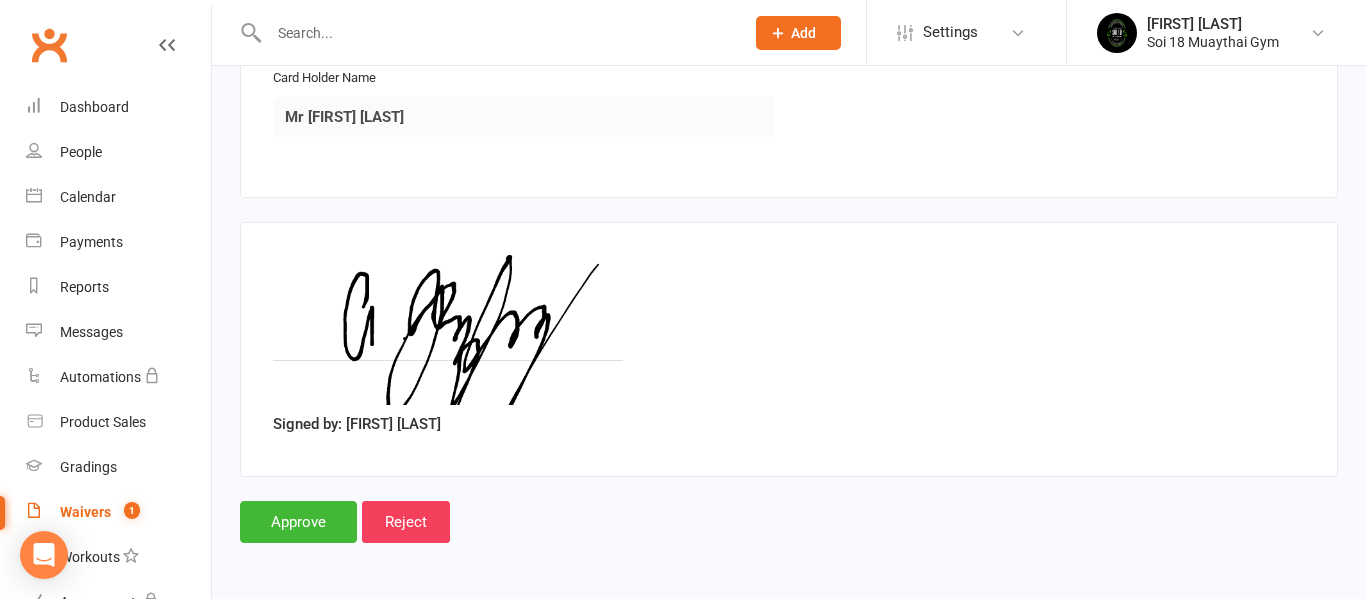 scroll, scrollTop: 4336, scrollLeft: 0, axis: vertical 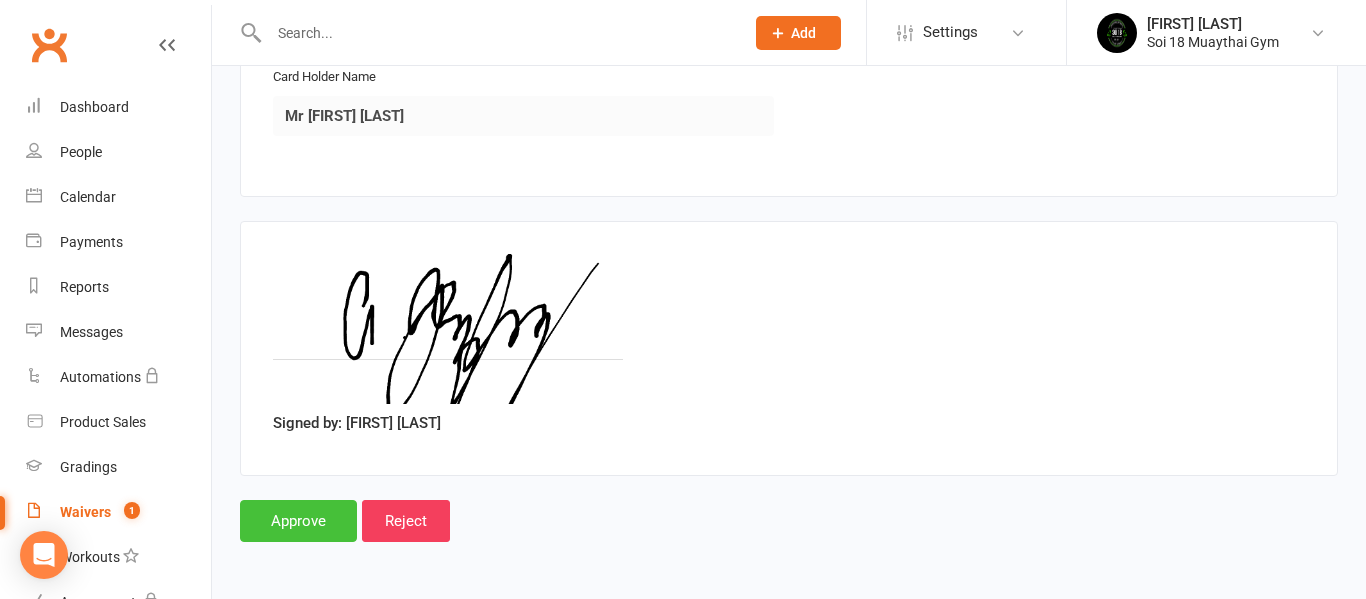 click on "Approve" at bounding box center (298, 521) 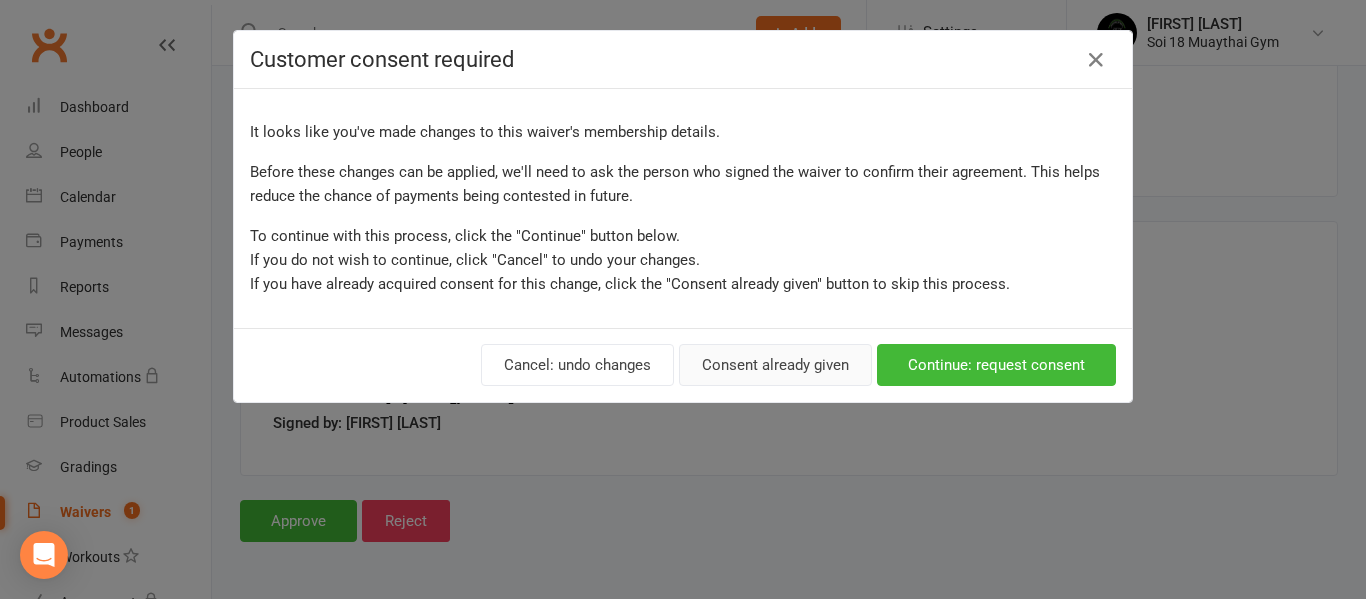 click on "Consent already given" at bounding box center [775, 365] 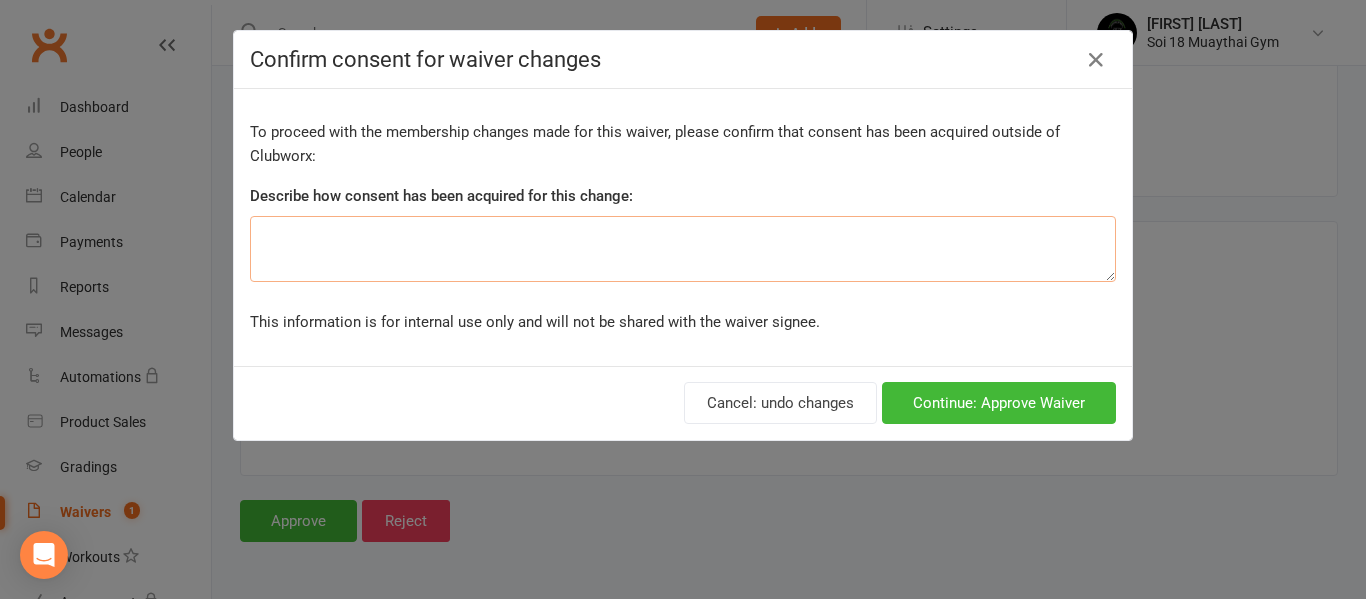 click at bounding box center [683, 249] 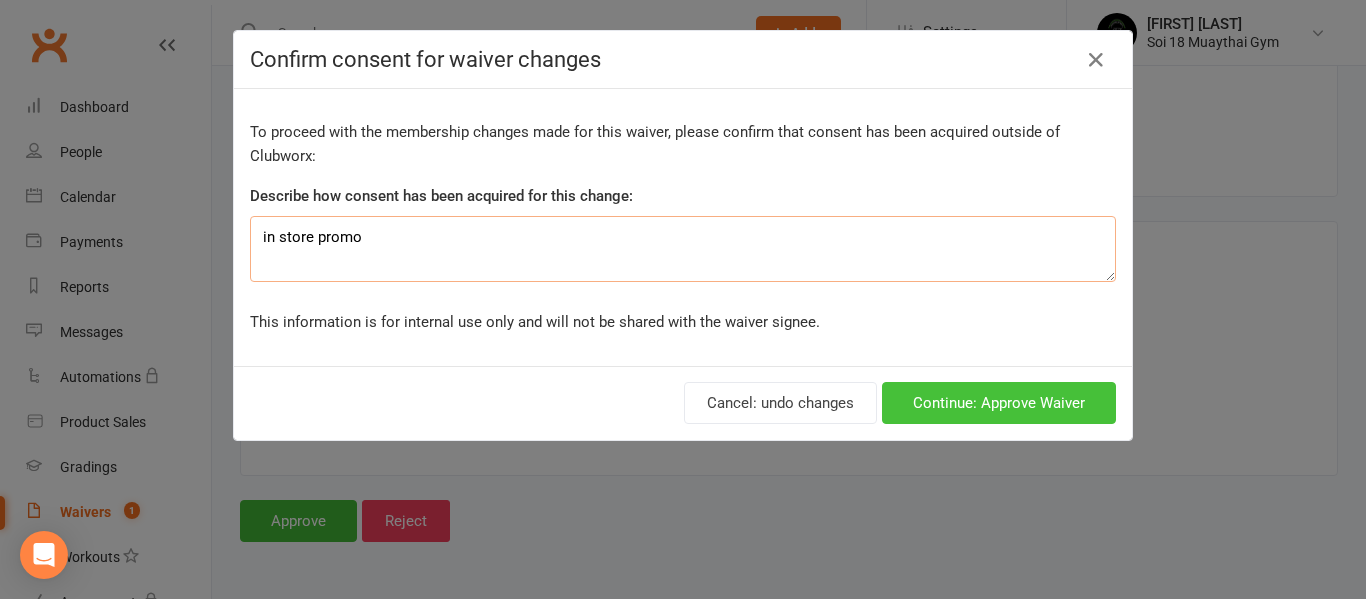 type on "in store promo" 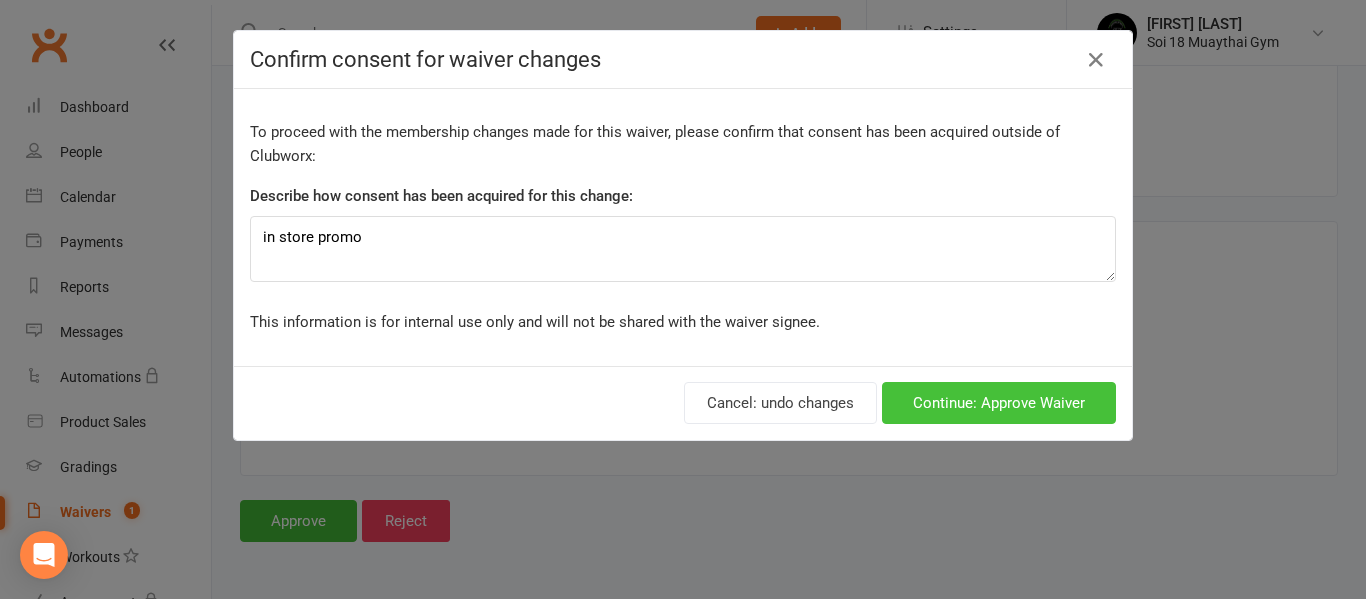 click on "Continue: Approve Waiver" at bounding box center [999, 403] 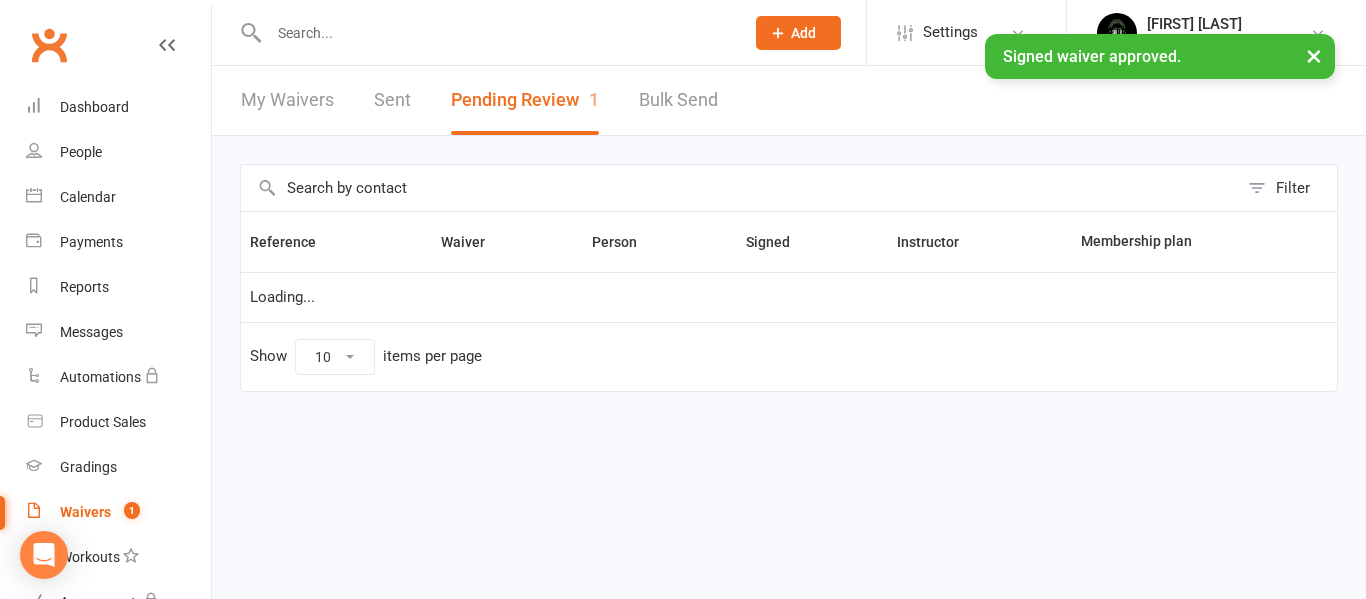 scroll, scrollTop: 0, scrollLeft: 0, axis: both 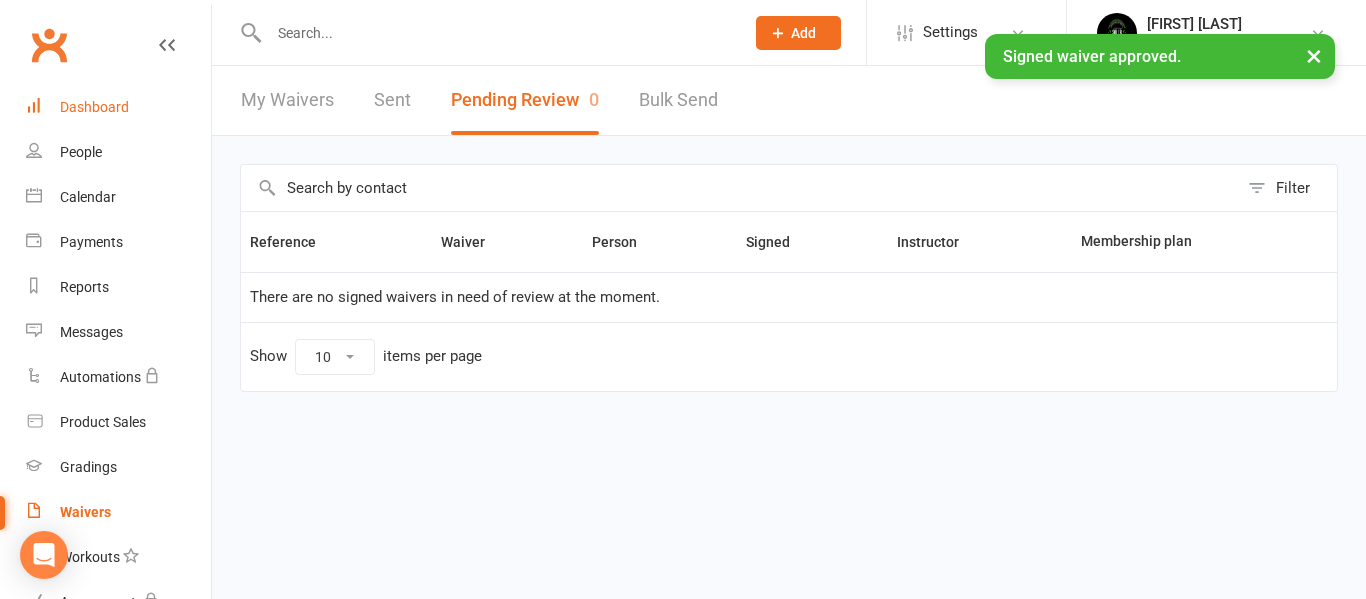 click on "Dashboard" at bounding box center (94, 107) 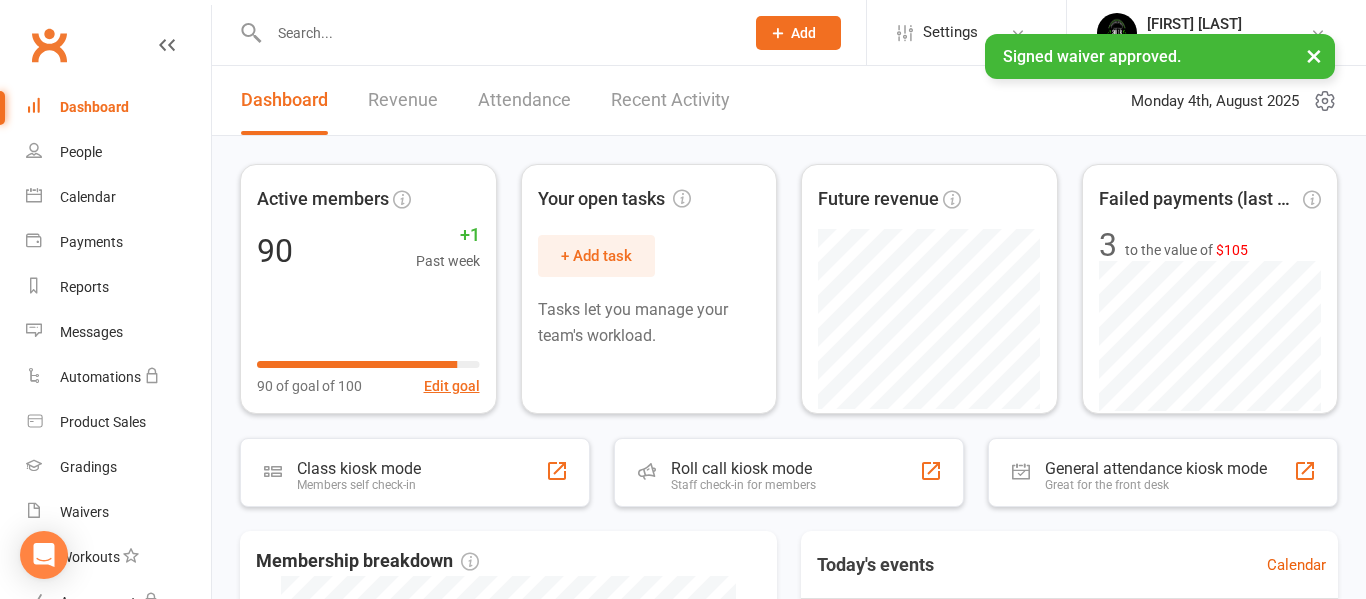 click on "Revenue" at bounding box center [403, 100] 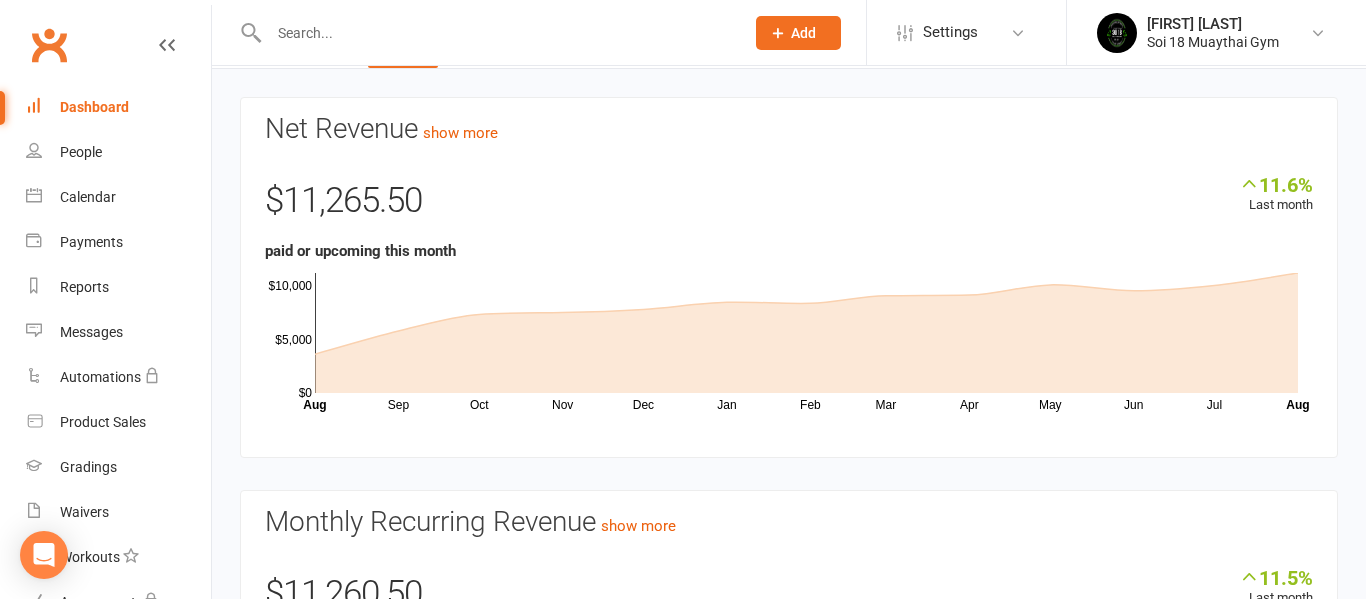 scroll, scrollTop: 0, scrollLeft: 0, axis: both 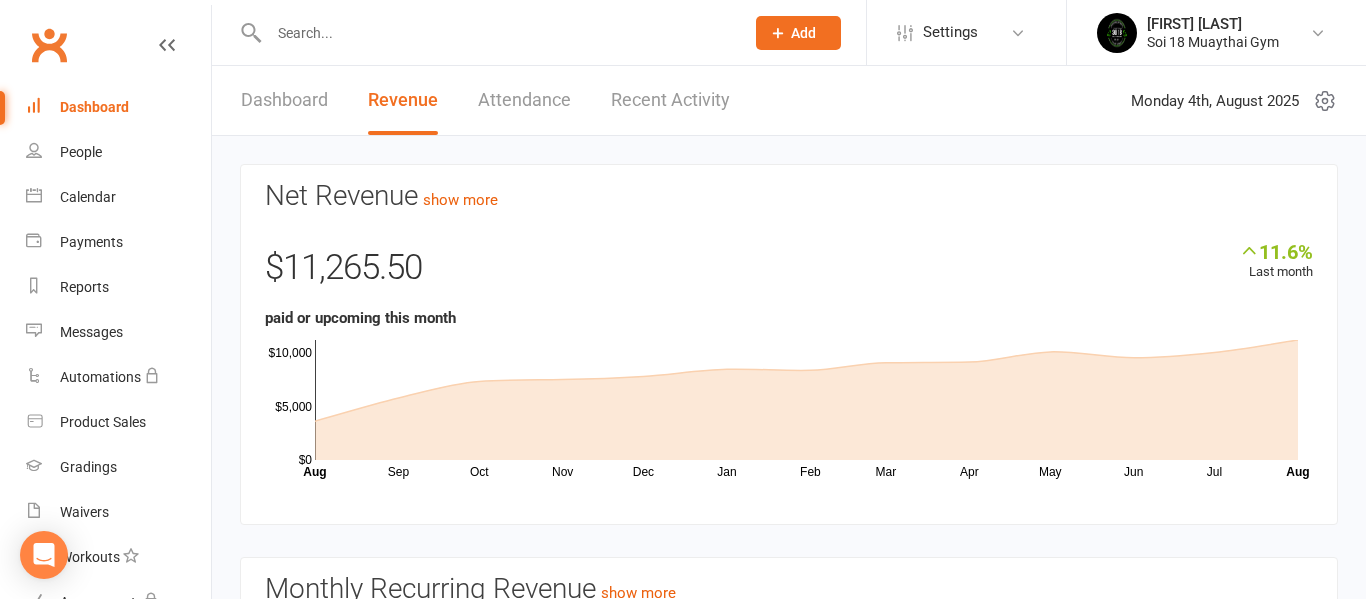 click on "Dashboard" at bounding box center (284, 100) 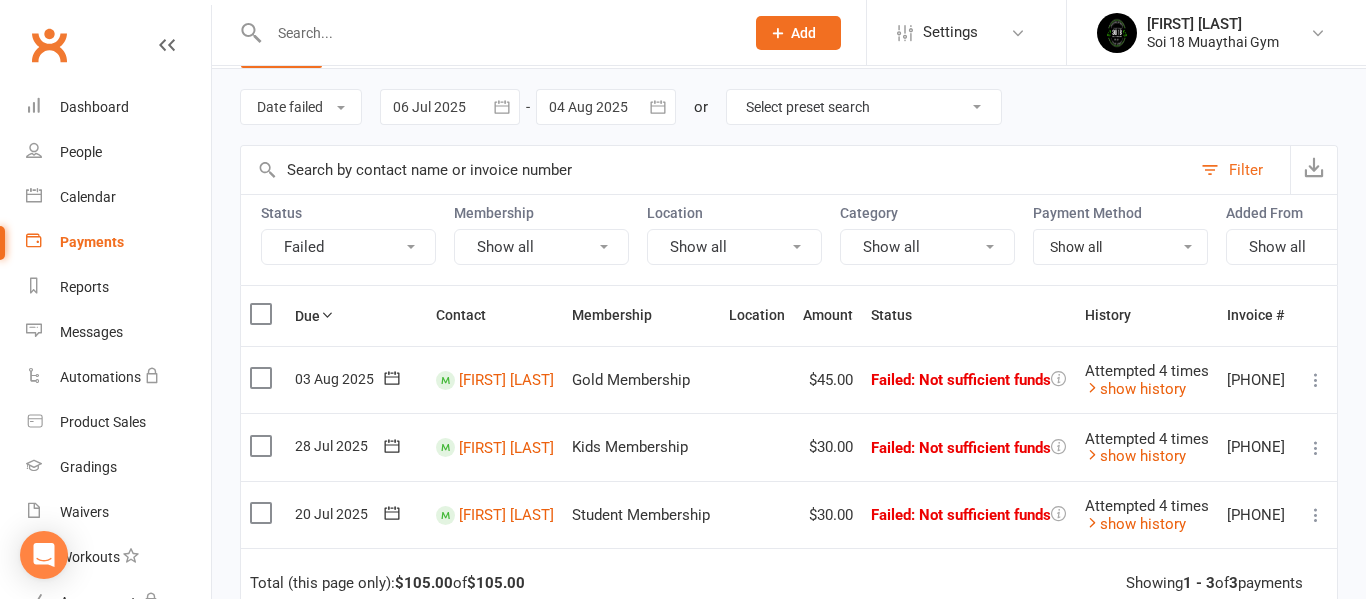 scroll, scrollTop: 235, scrollLeft: 0, axis: vertical 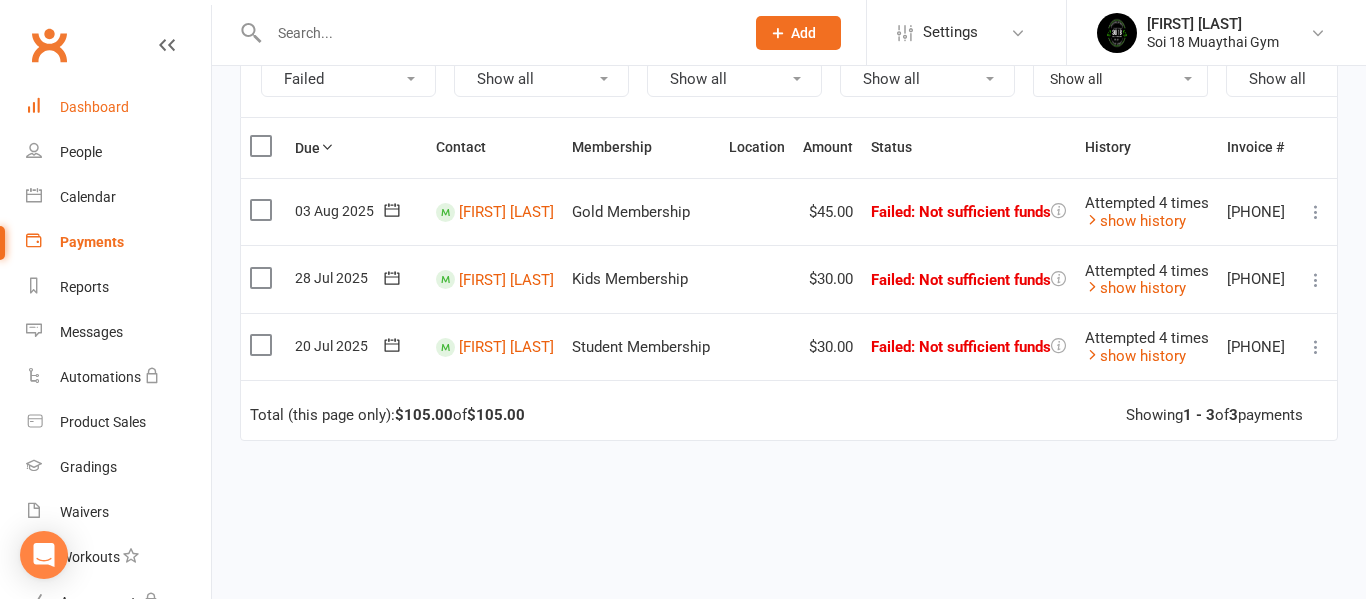 click on "Dashboard" at bounding box center (94, 107) 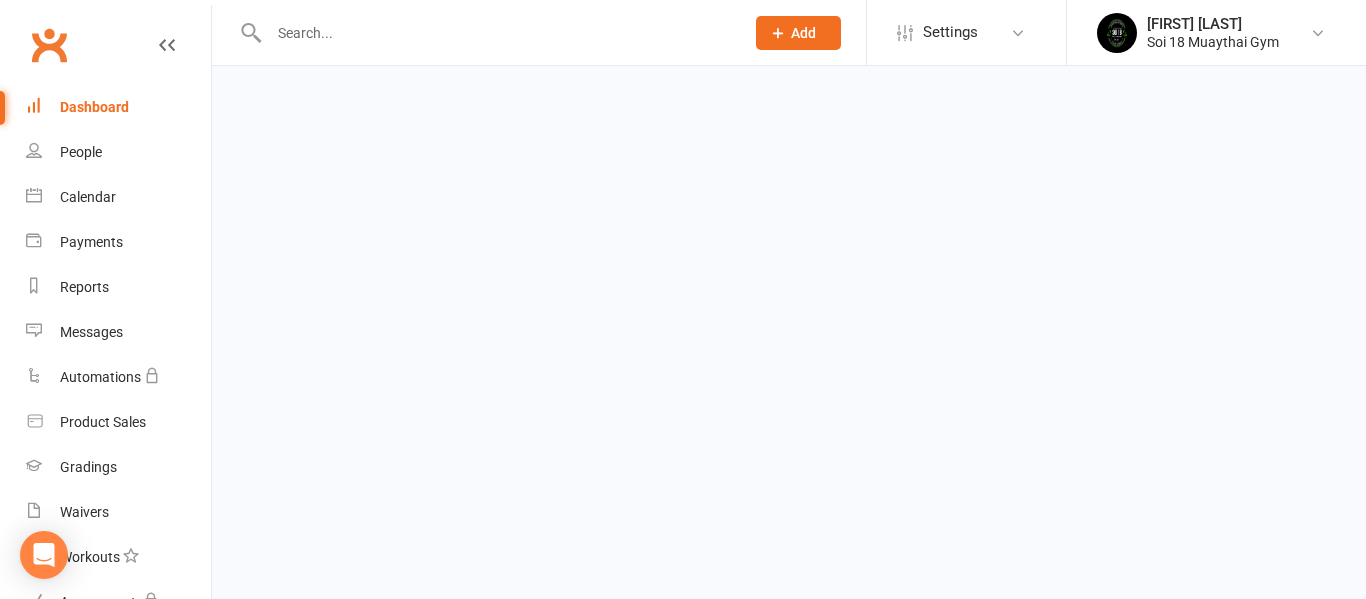 scroll, scrollTop: 0, scrollLeft: 0, axis: both 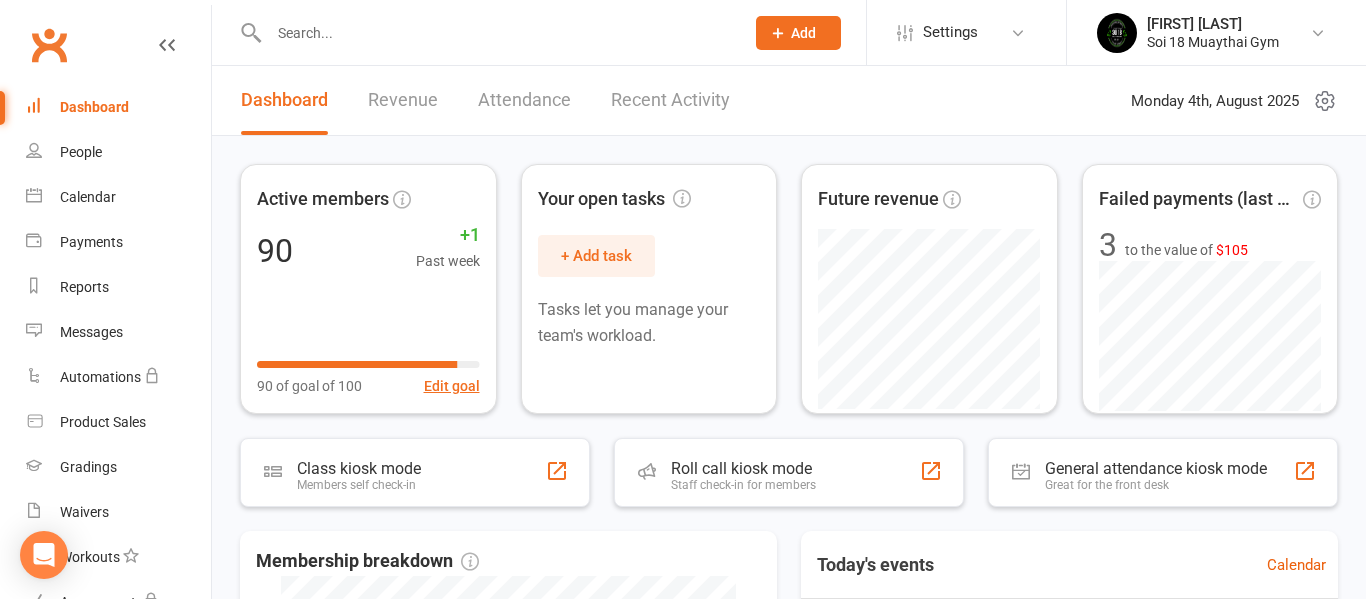 click at bounding box center (496, 33) 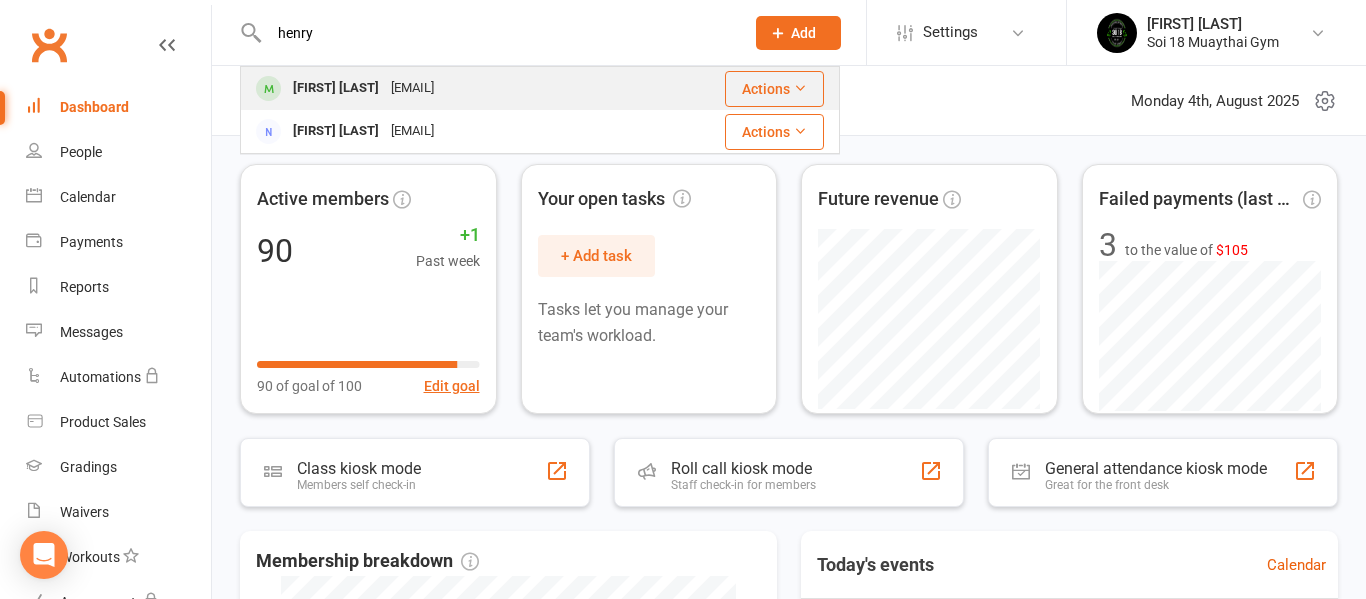 type on "henry" 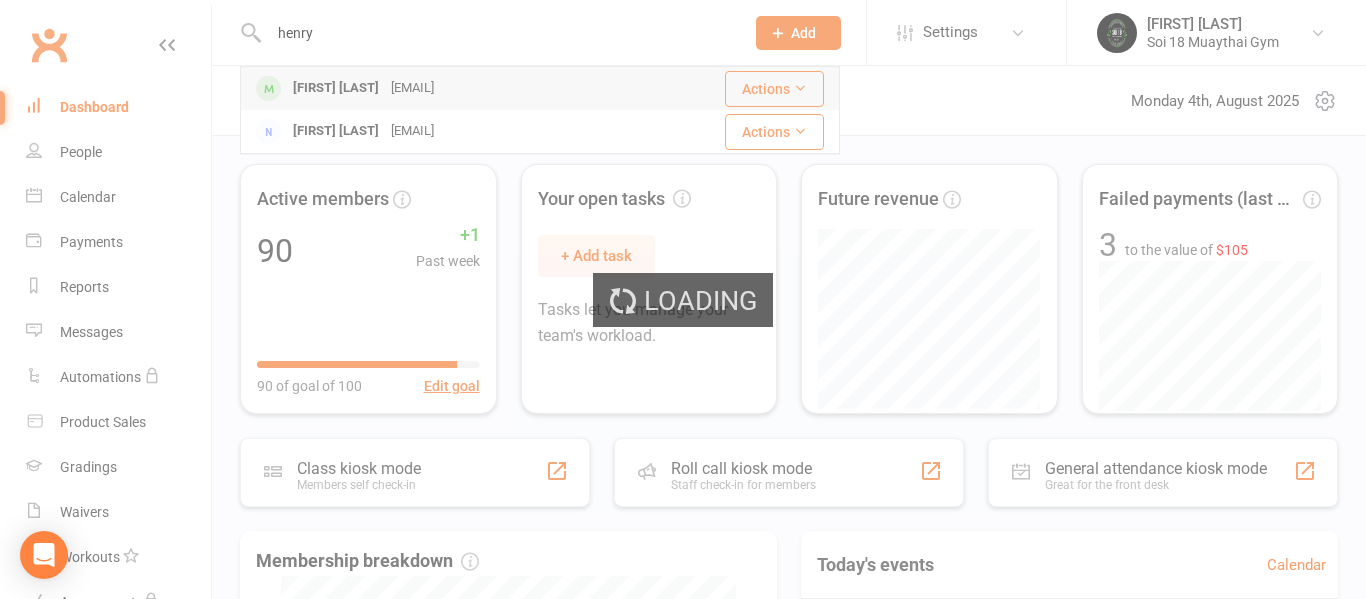type 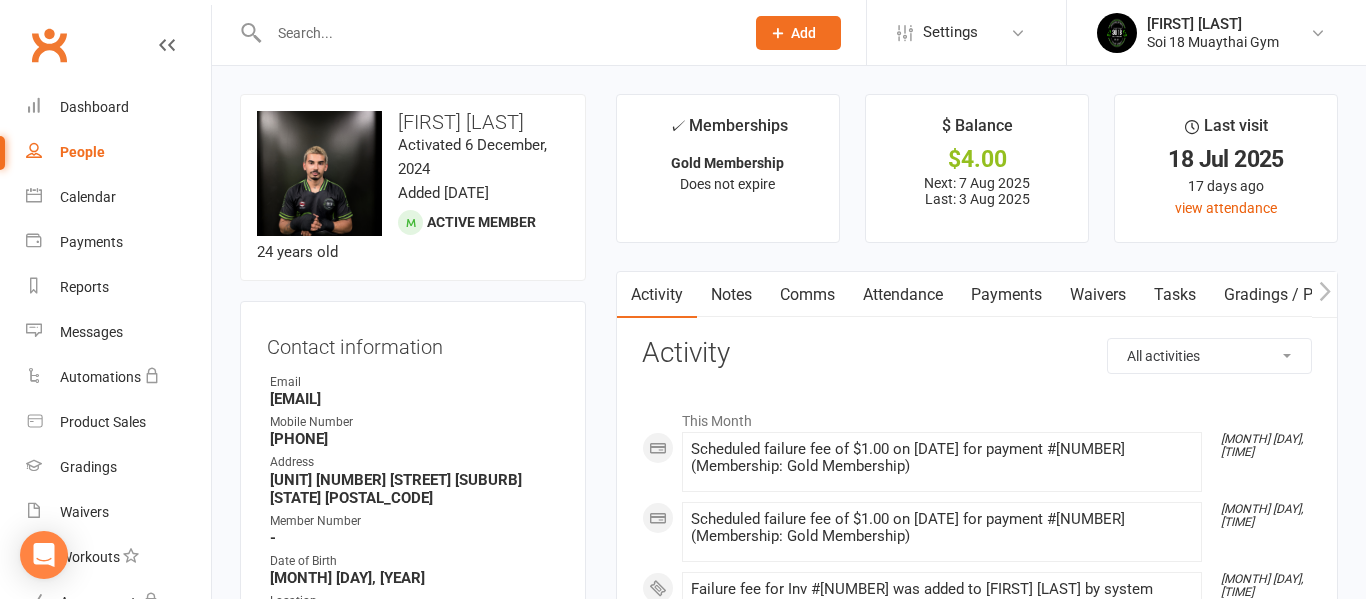 click on "Payments" at bounding box center [1006, 295] 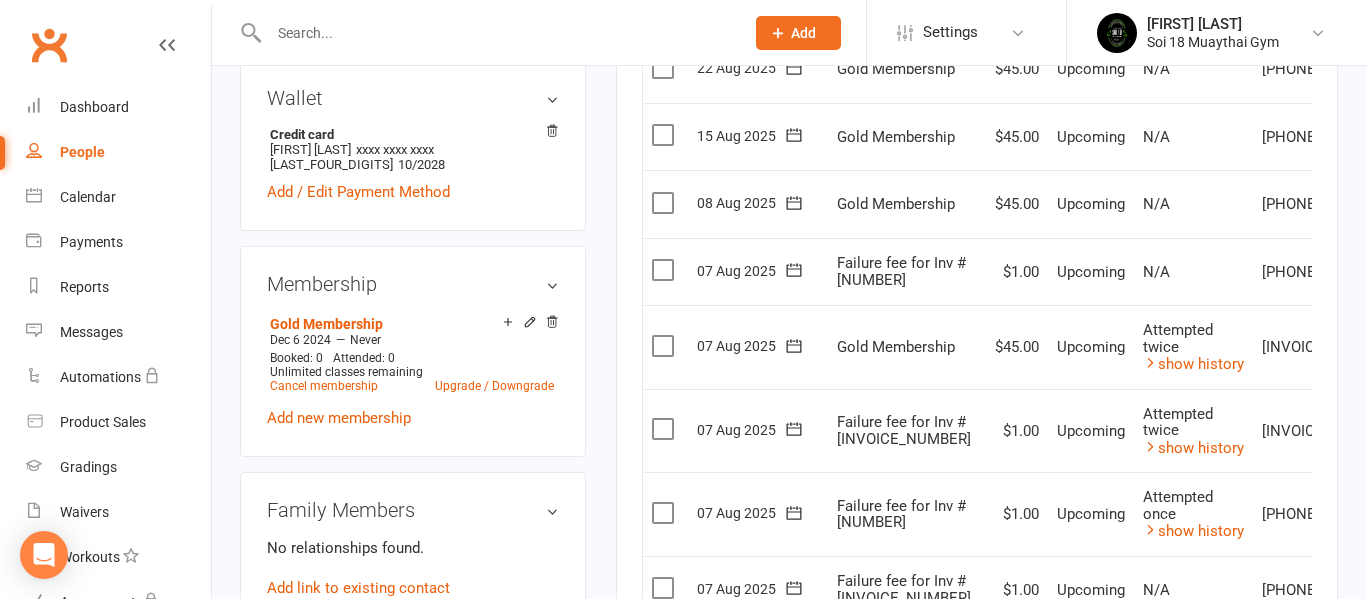 scroll, scrollTop: 668, scrollLeft: 0, axis: vertical 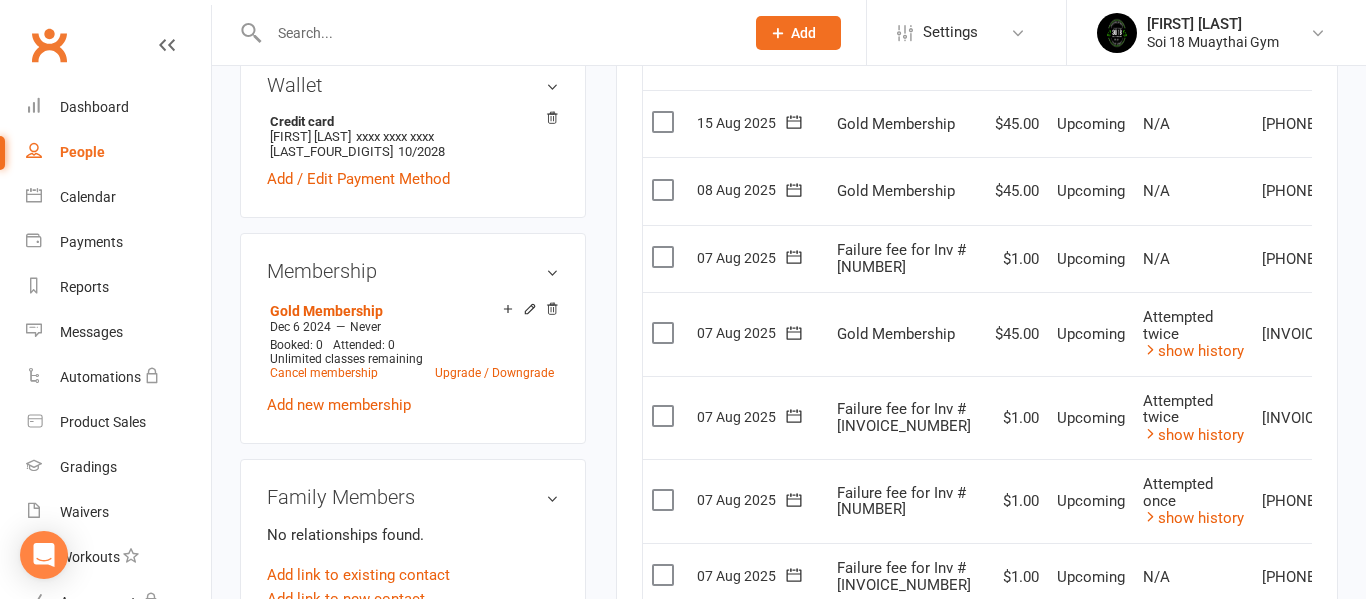 click at bounding box center [665, 257] 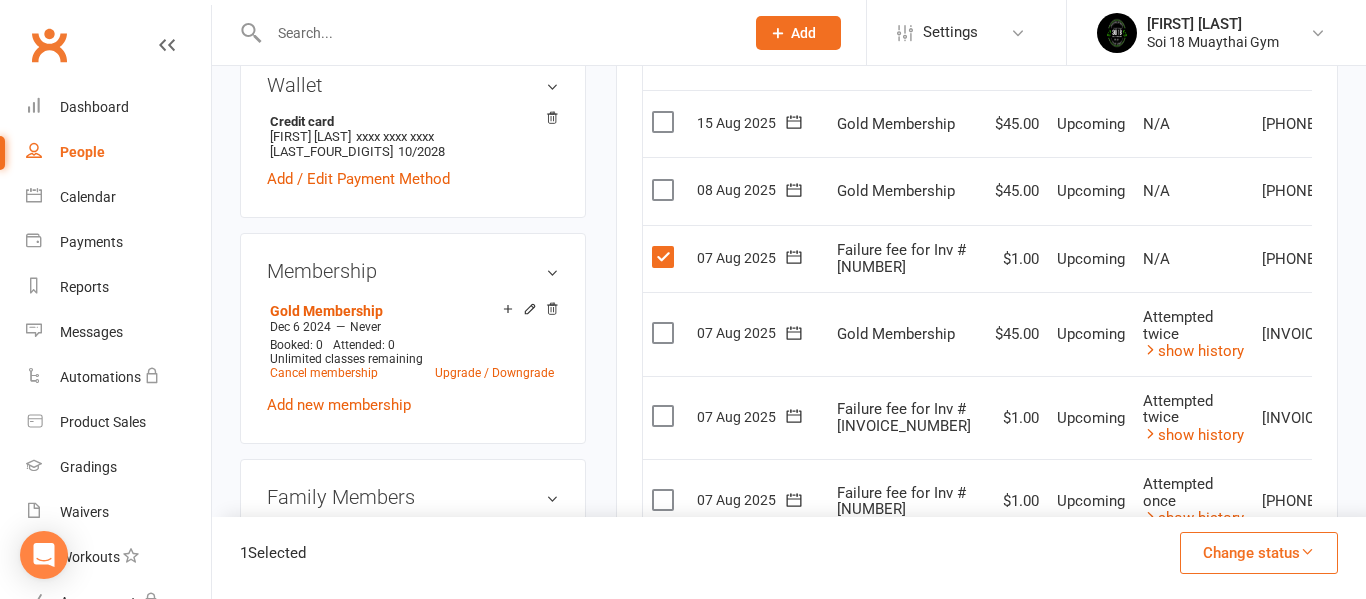 click at bounding box center [665, 416] 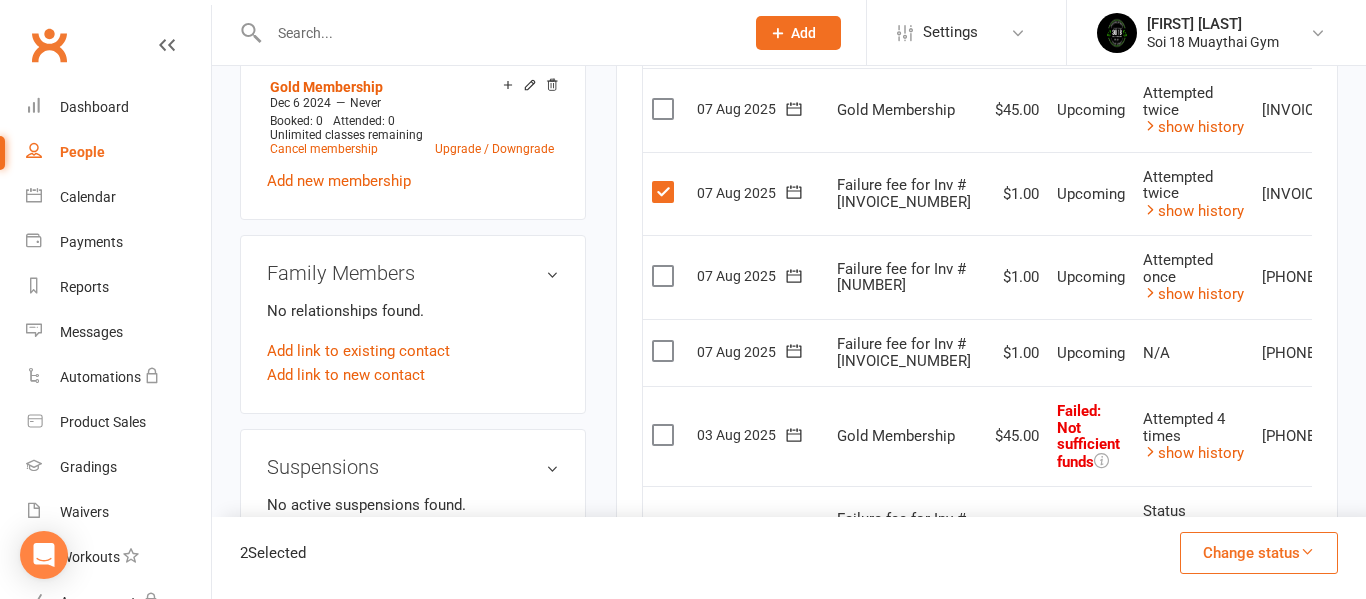 scroll, scrollTop: 906, scrollLeft: 0, axis: vertical 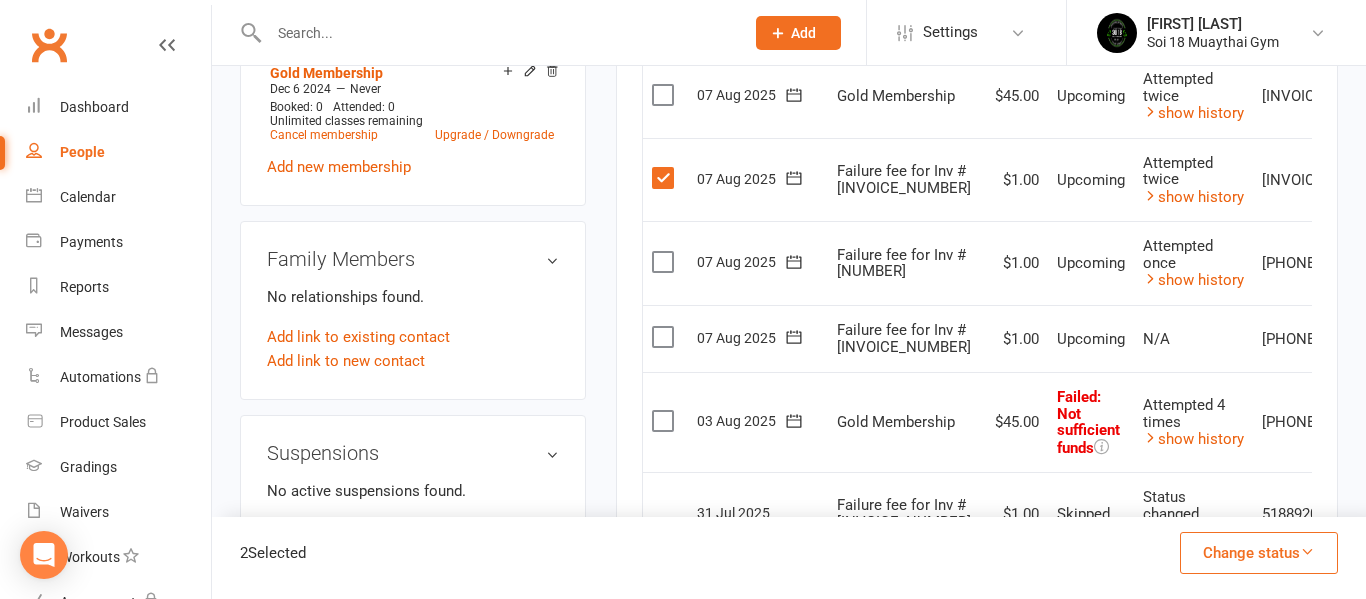 click at bounding box center [665, 262] 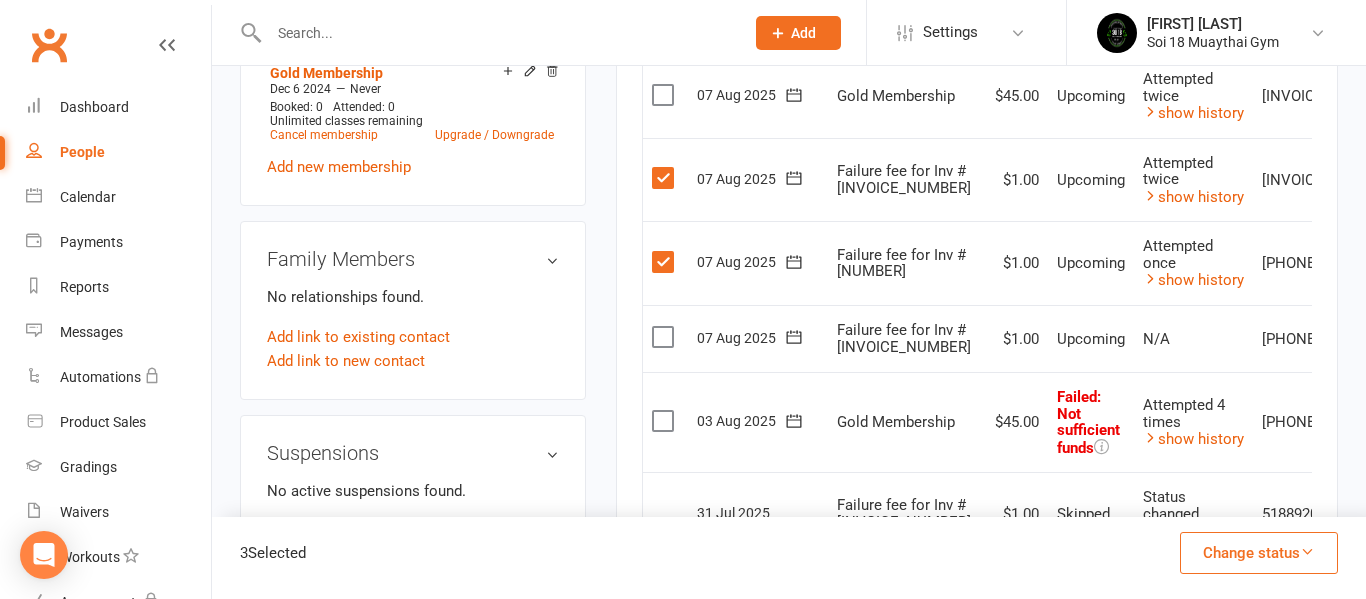 click at bounding box center [665, 337] 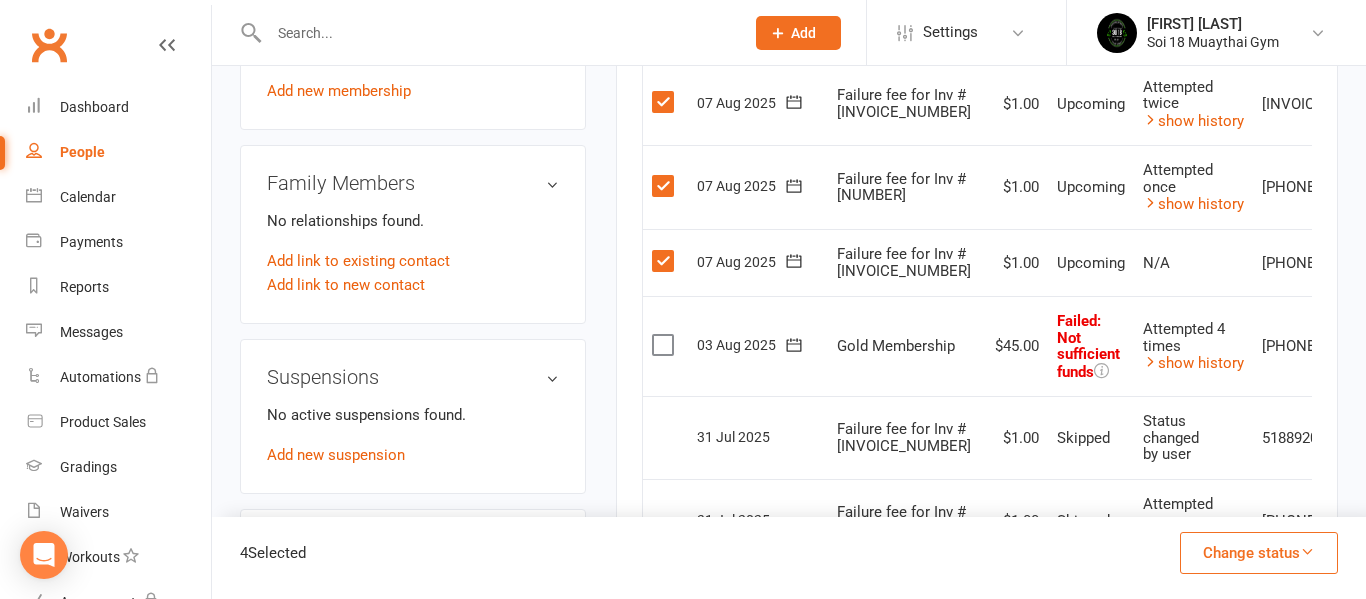 scroll, scrollTop: 1051, scrollLeft: 0, axis: vertical 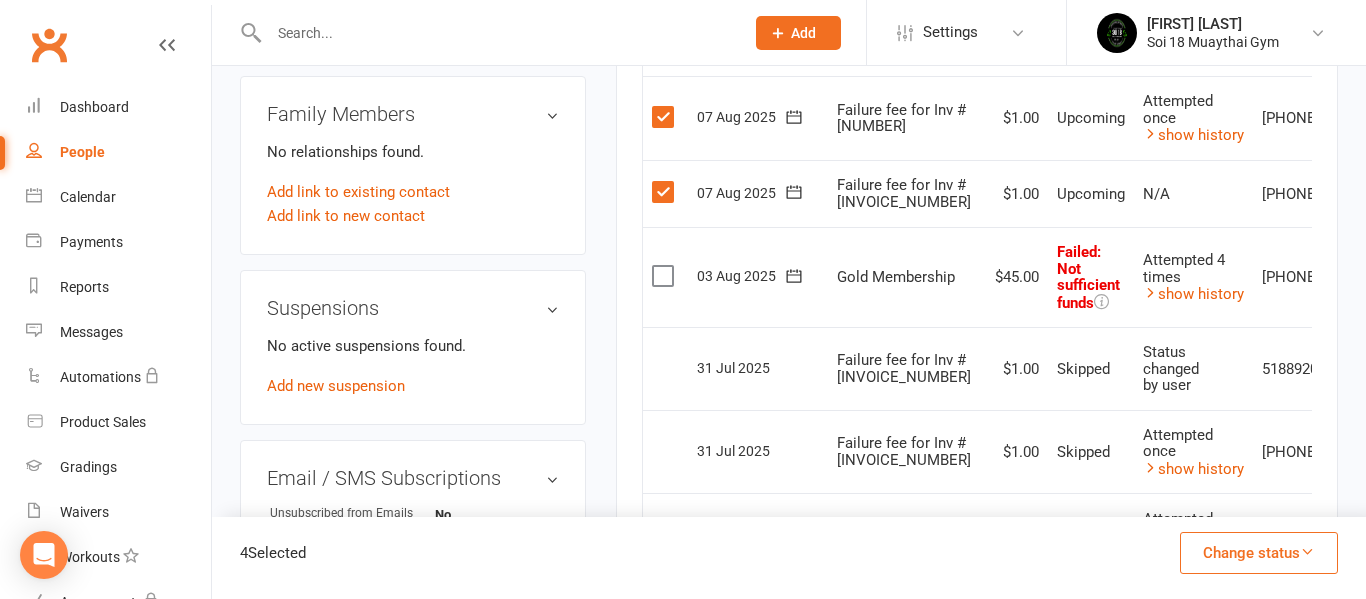 click on "Change status" at bounding box center [1259, 553] 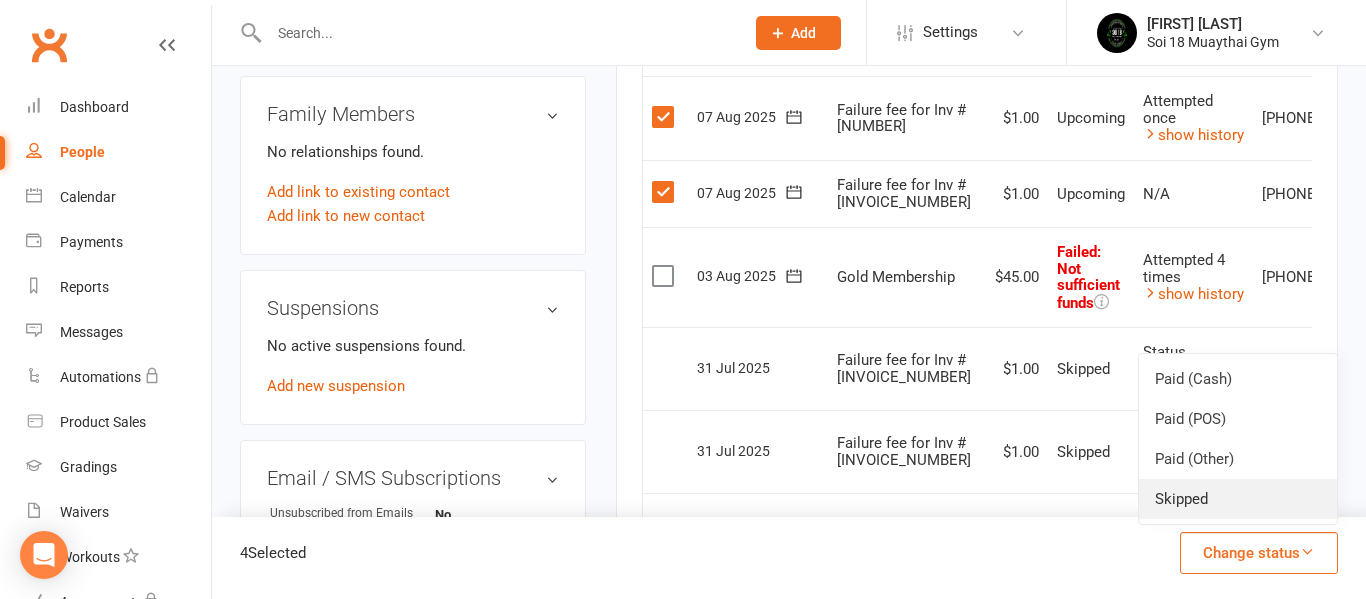 click on "Skipped" at bounding box center (1238, 499) 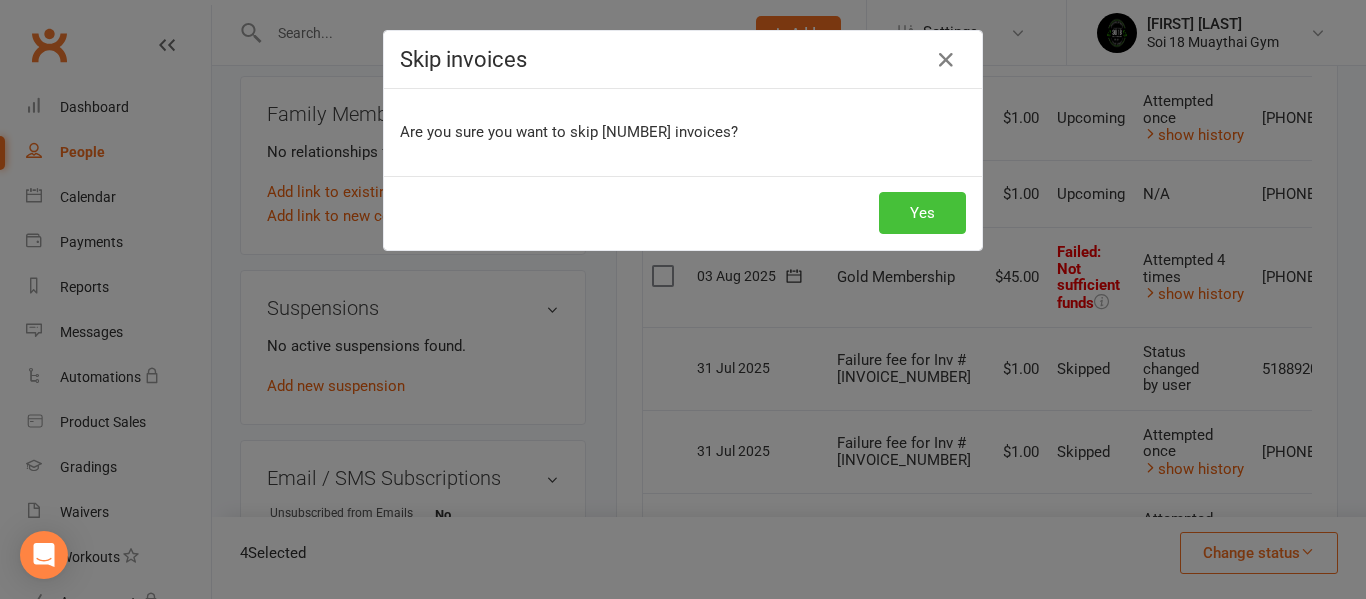click on "Yes" at bounding box center [922, 213] 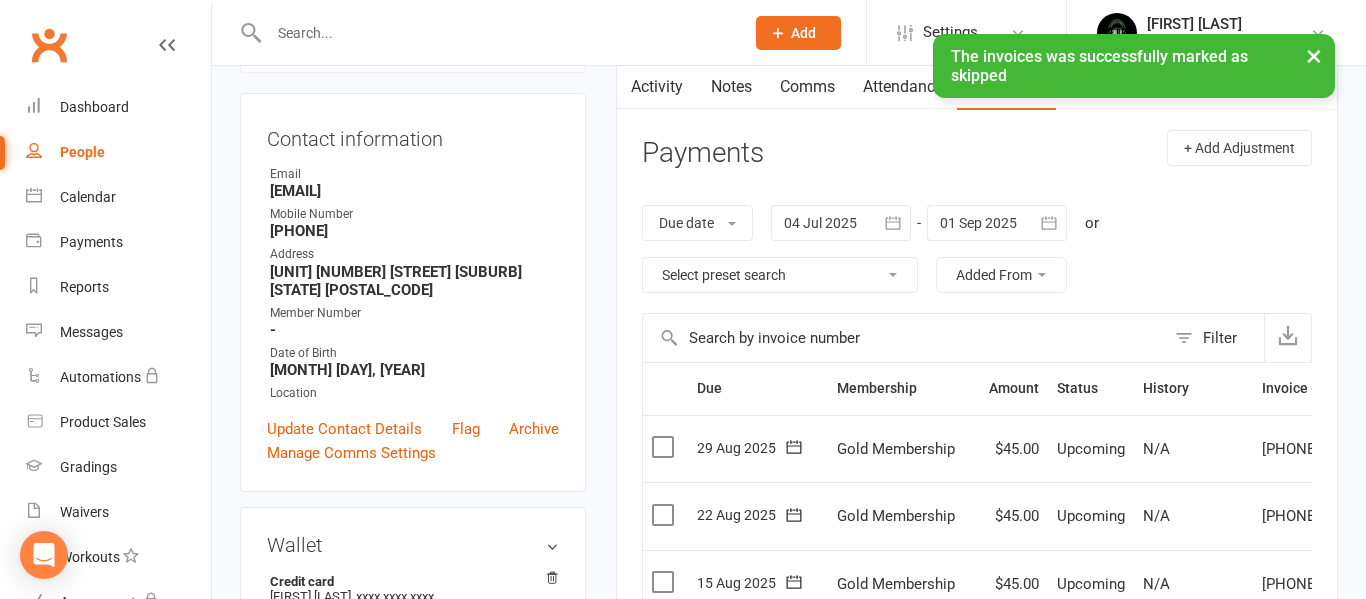scroll, scrollTop: 0, scrollLeft: 0, axis: both 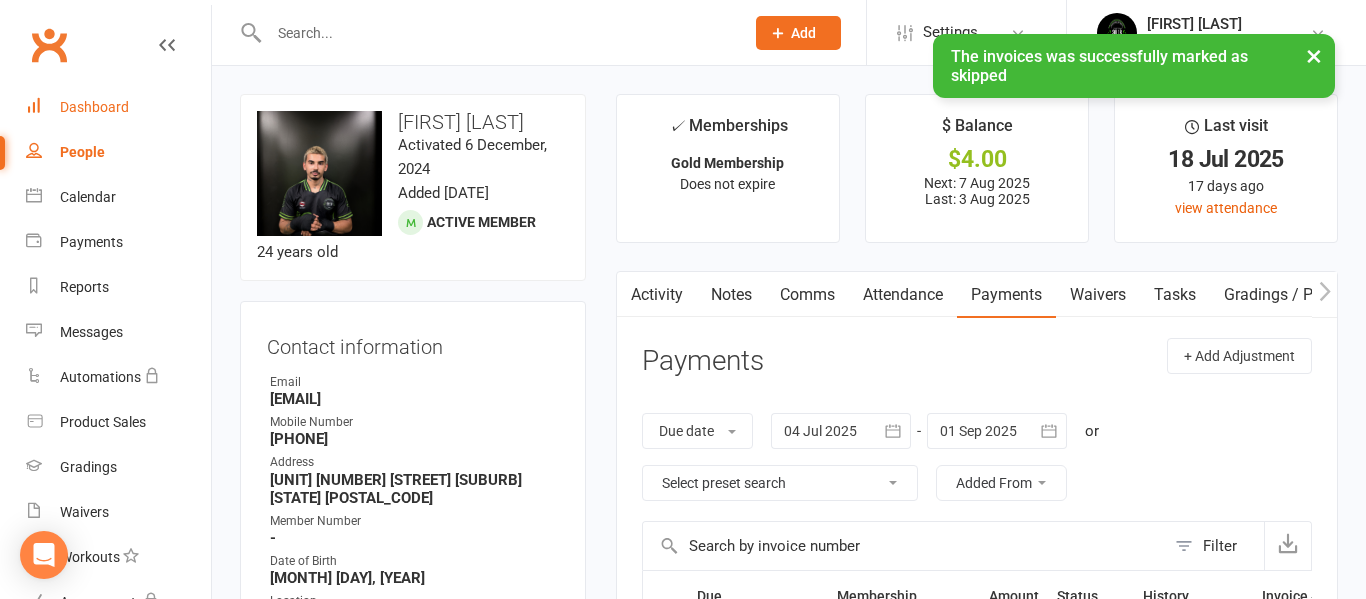 click on "Dashboard" at bounding box center (94, 107) 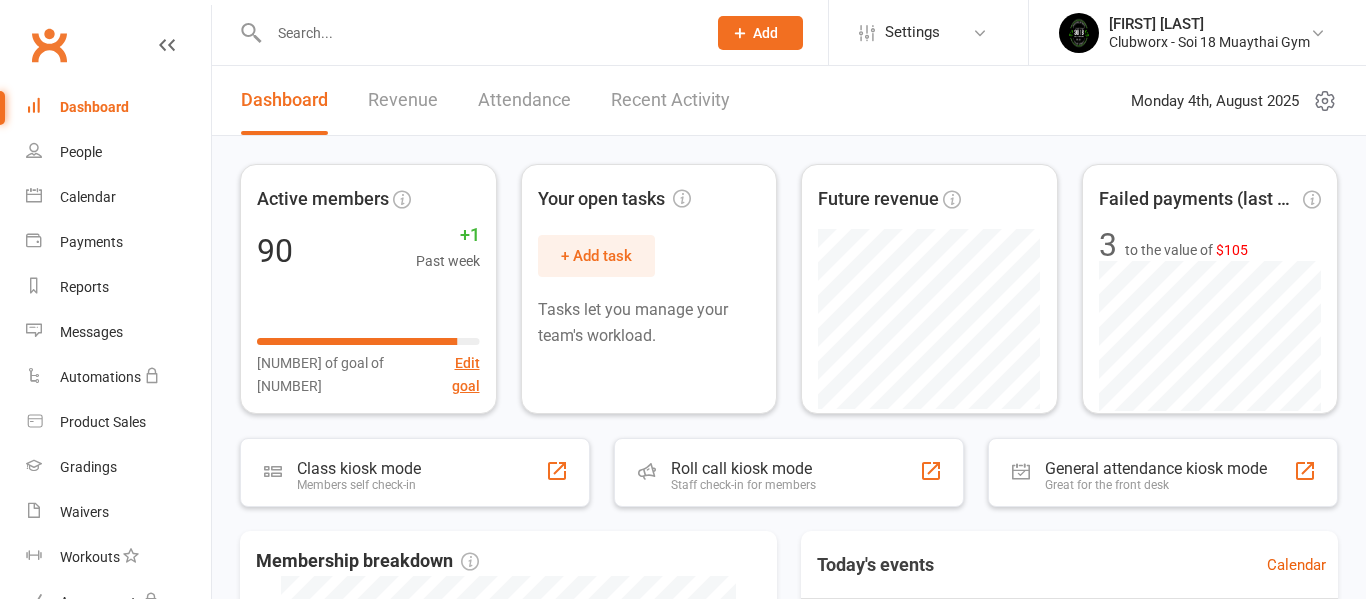 scroll, scrollTop: 0, scrollLeft: 0, axis: both 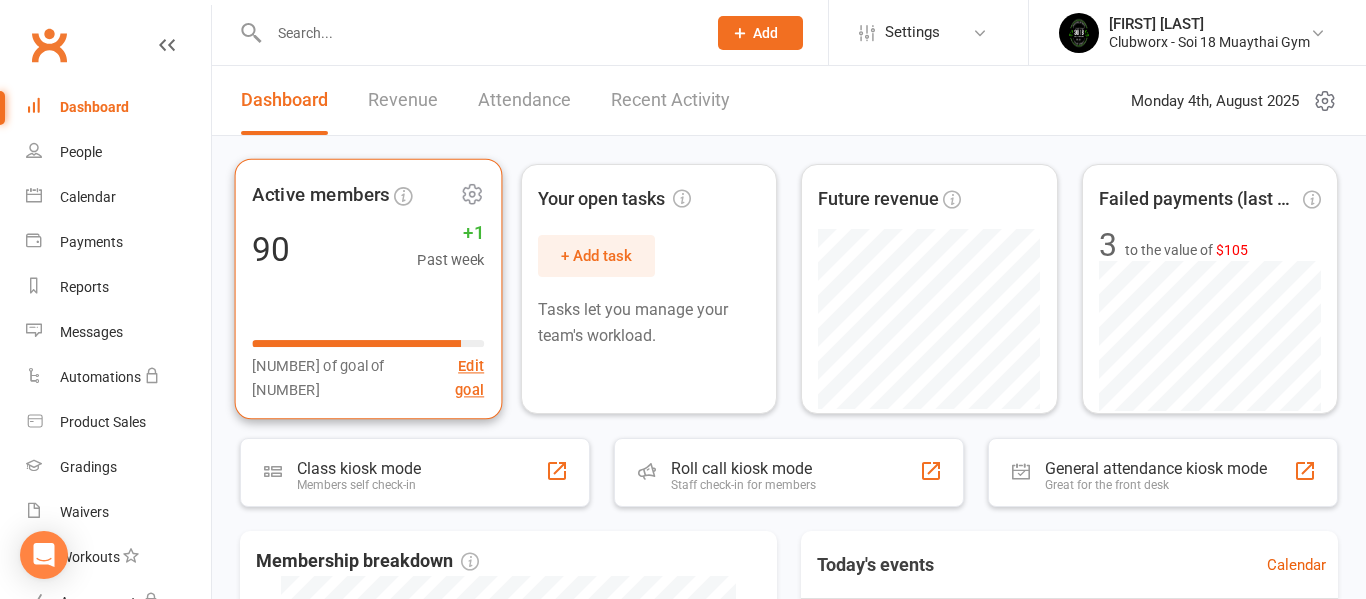 click on "[MONTH] [DD] of [NUMBER]" at bounding box center [368, 289] 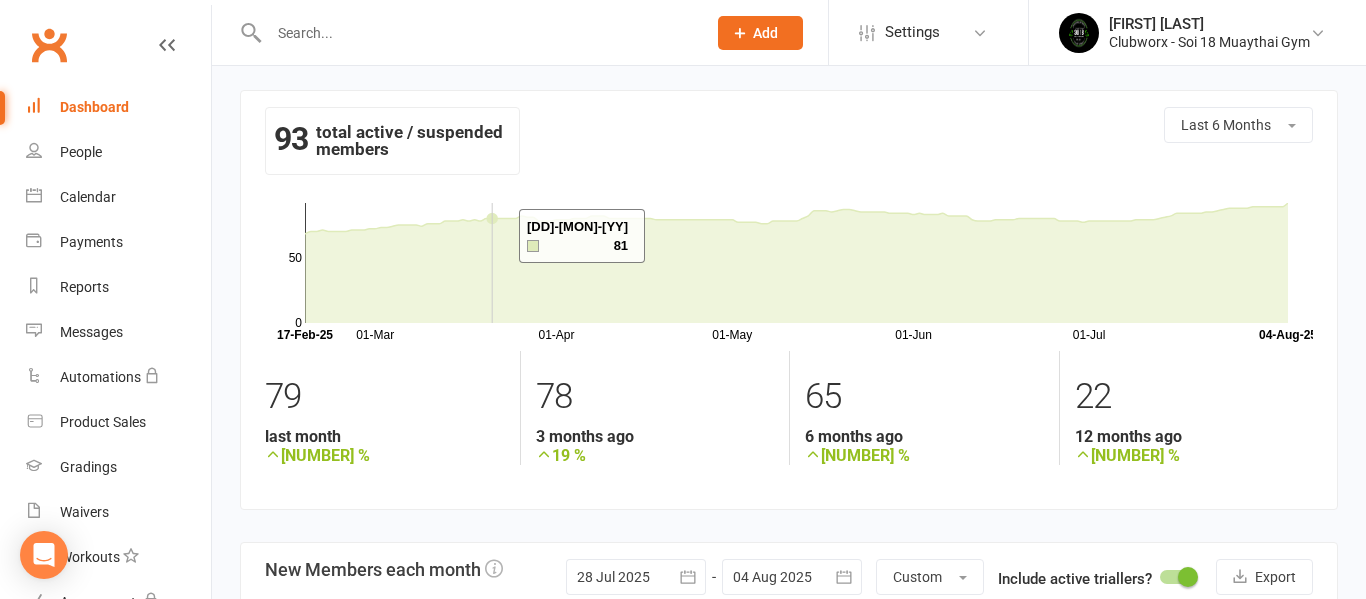 scroll, scrollTop: 0, scrollLeft: 0, axis: both 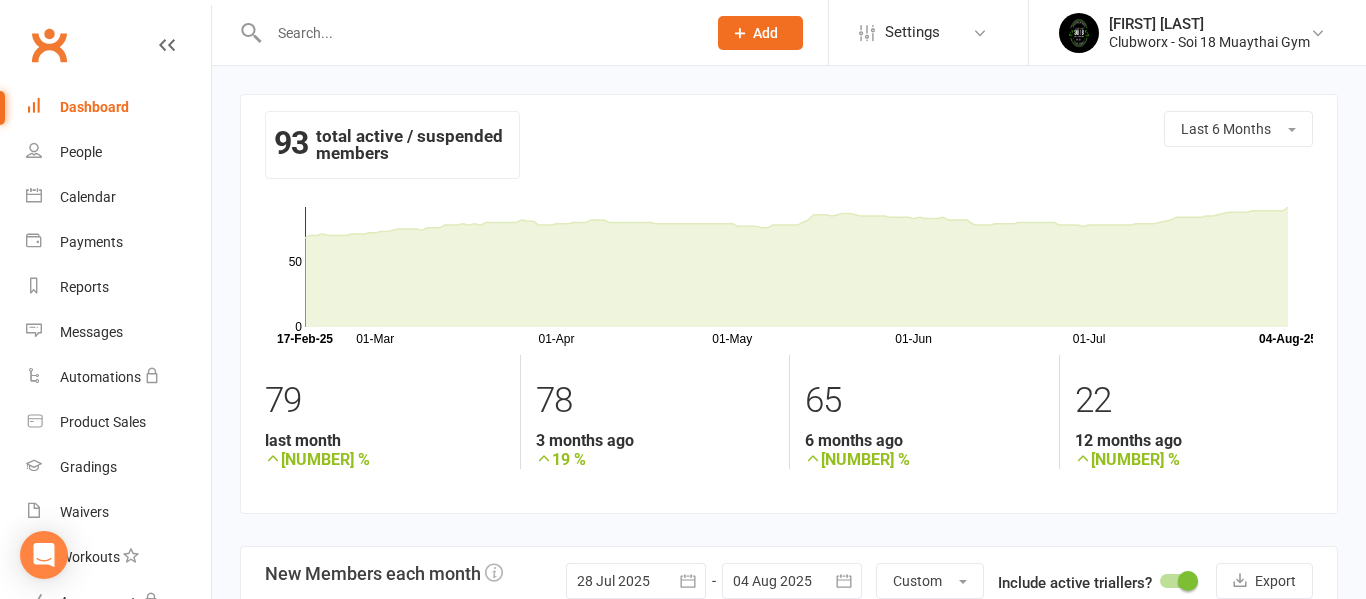 click on "Dashboard" at bounding box center (94, 107) 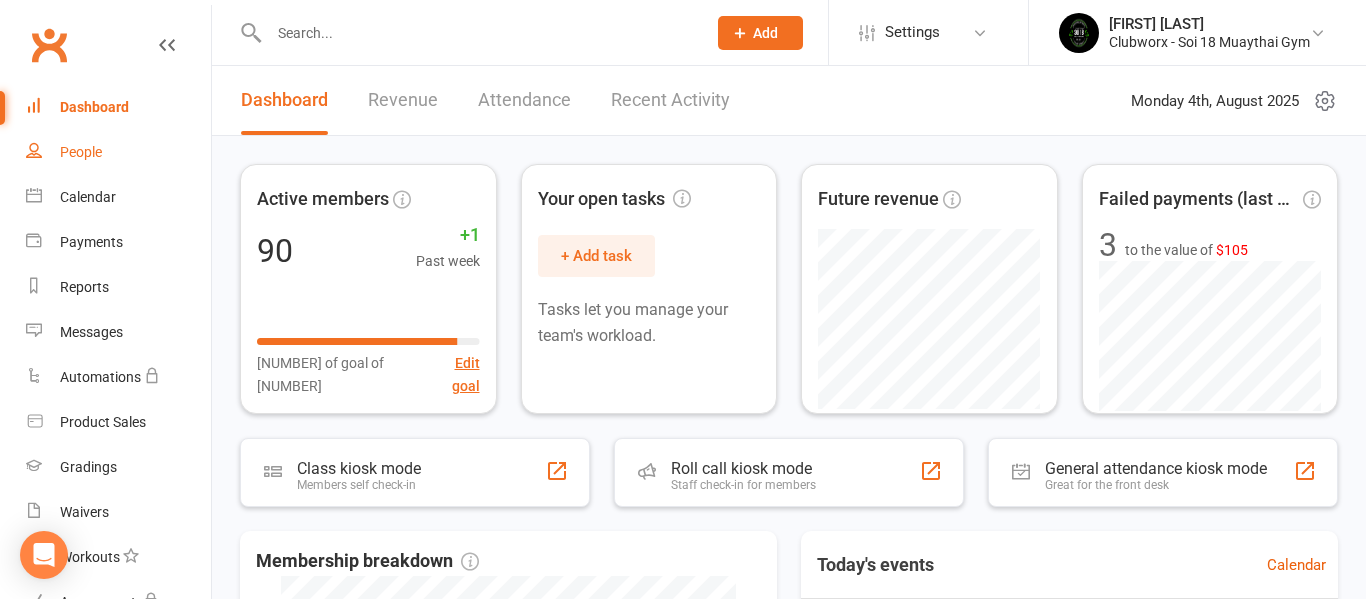 click on "People" at bounding box center (81, 152) 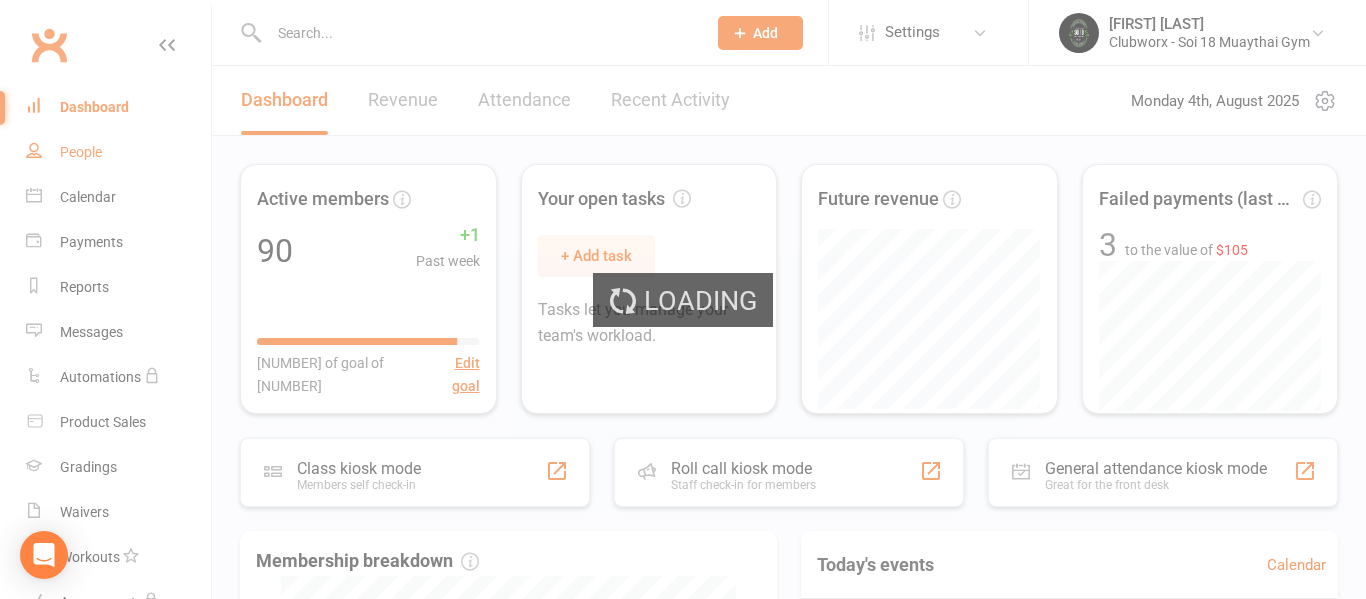 select on "100" 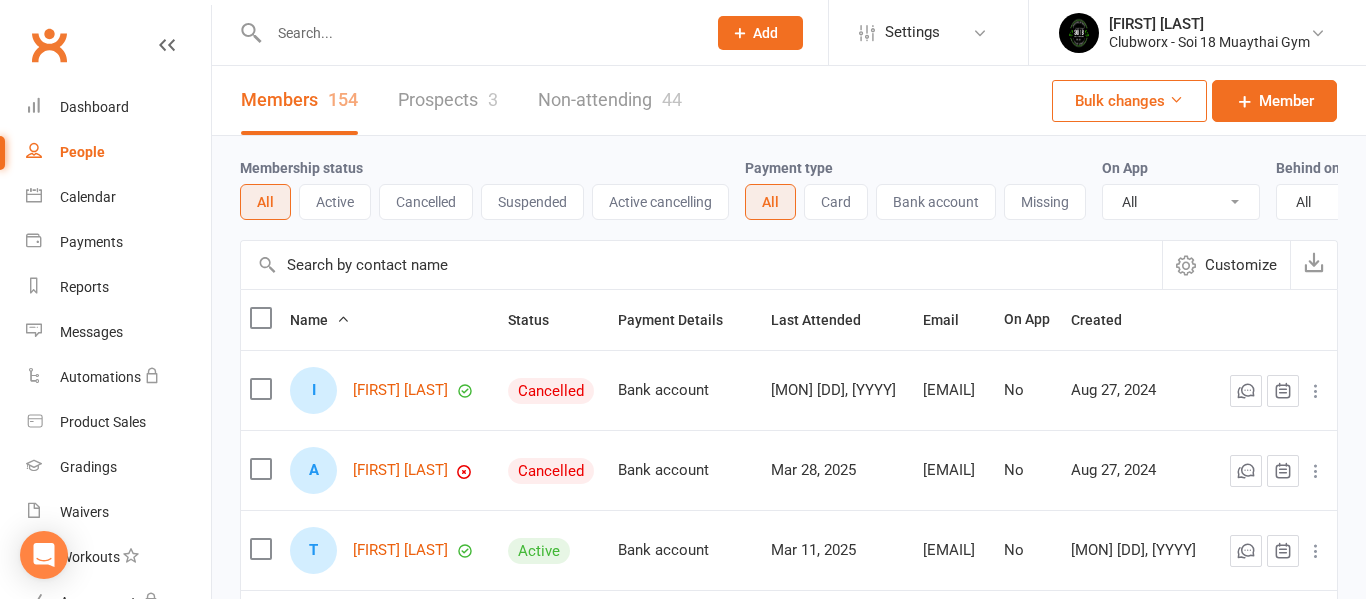 click on "Prospects 3" at bounding box center [448, 100] 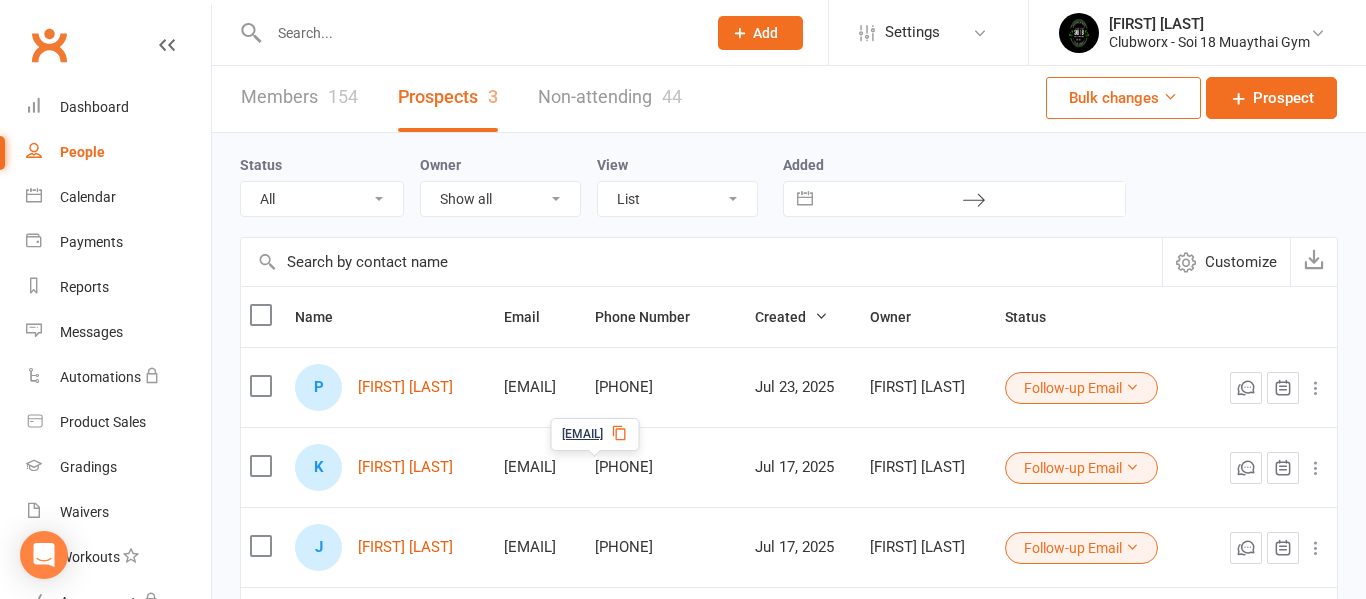 scroll, scrollTop: 0, scrollLeft: 0, axis: both 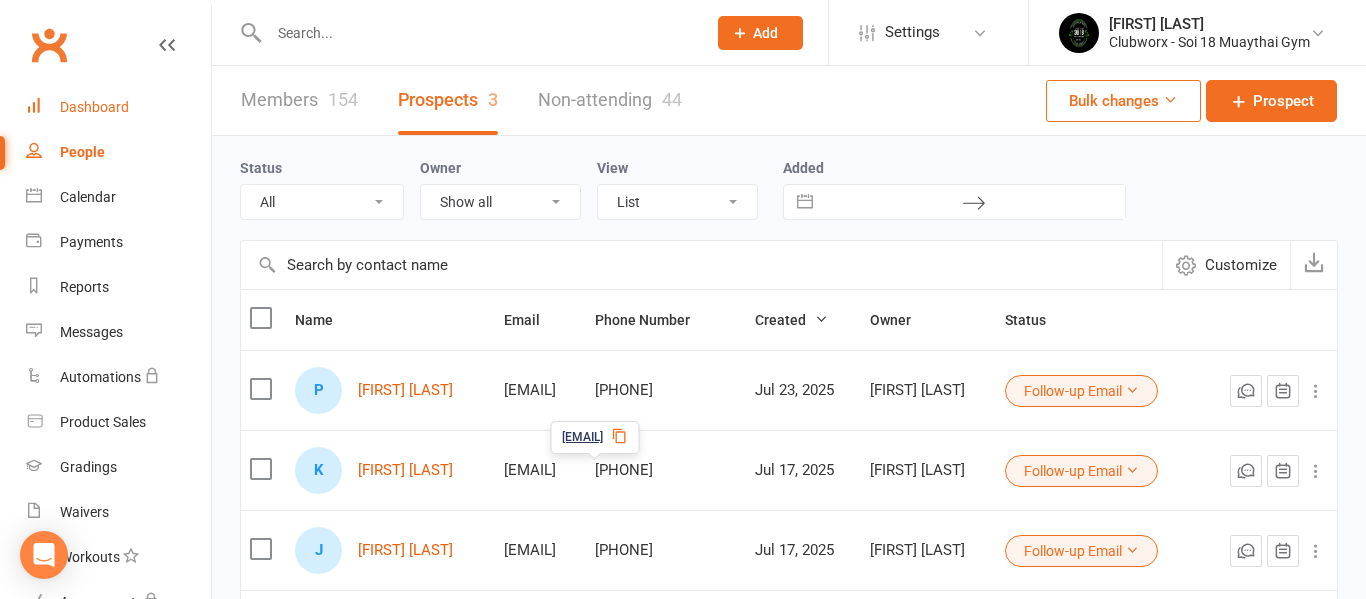 click on "Dashboard" at bounding box center [94, 107] 